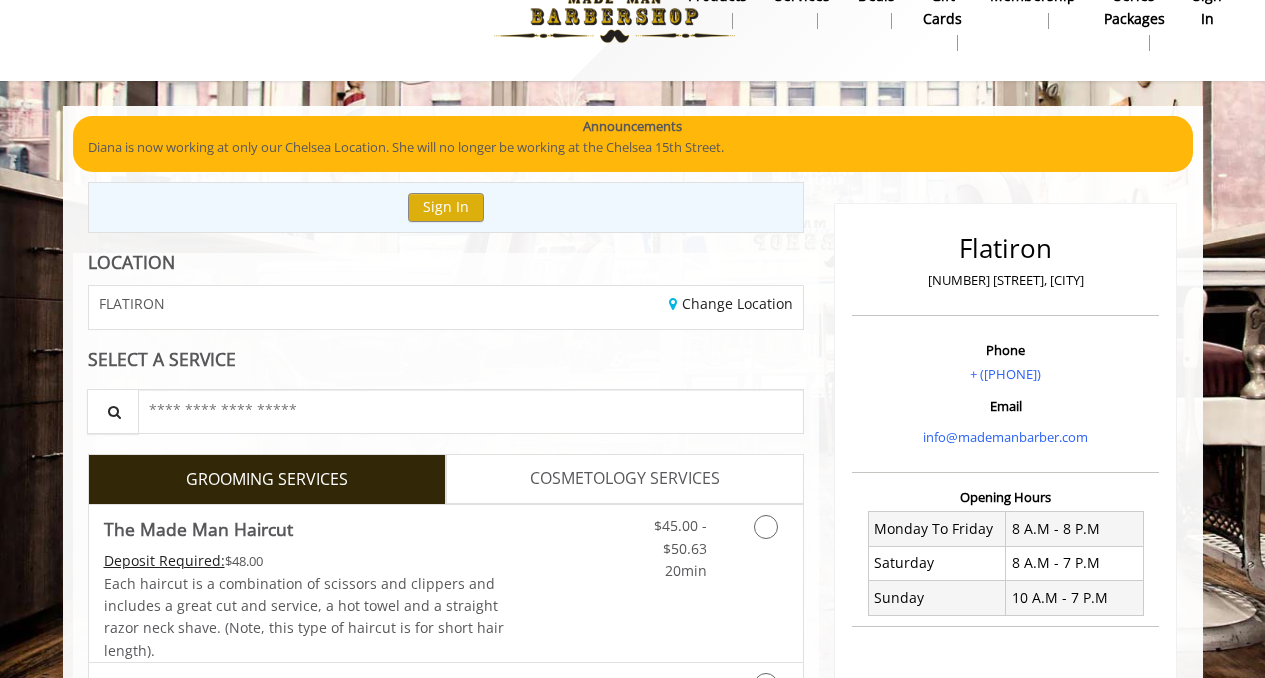 scroll, scrollTop: 40, scrollLeft: 0, axis: vertical 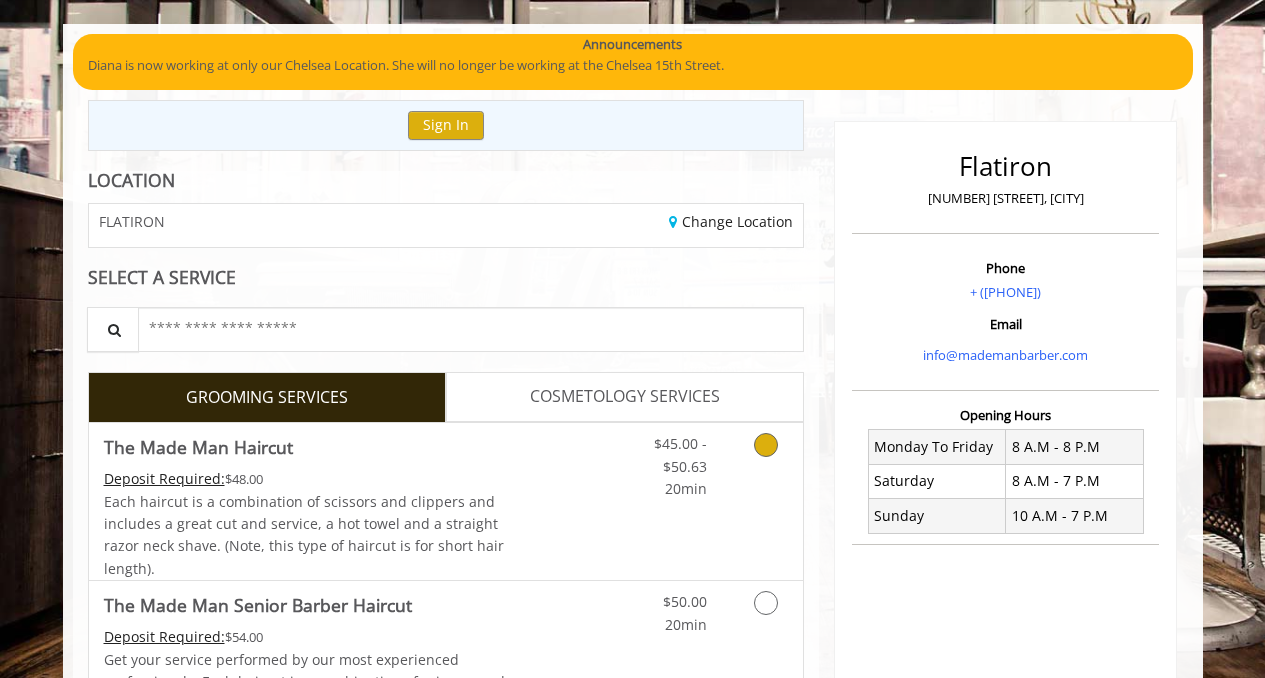 click on "Each haircut is a combination of scissors and clippers and includes a great cut and service, a hot towel and a straight razor neck shave. (Note, this type of haircut is for short hair length)." at bounding box center [304, 535] 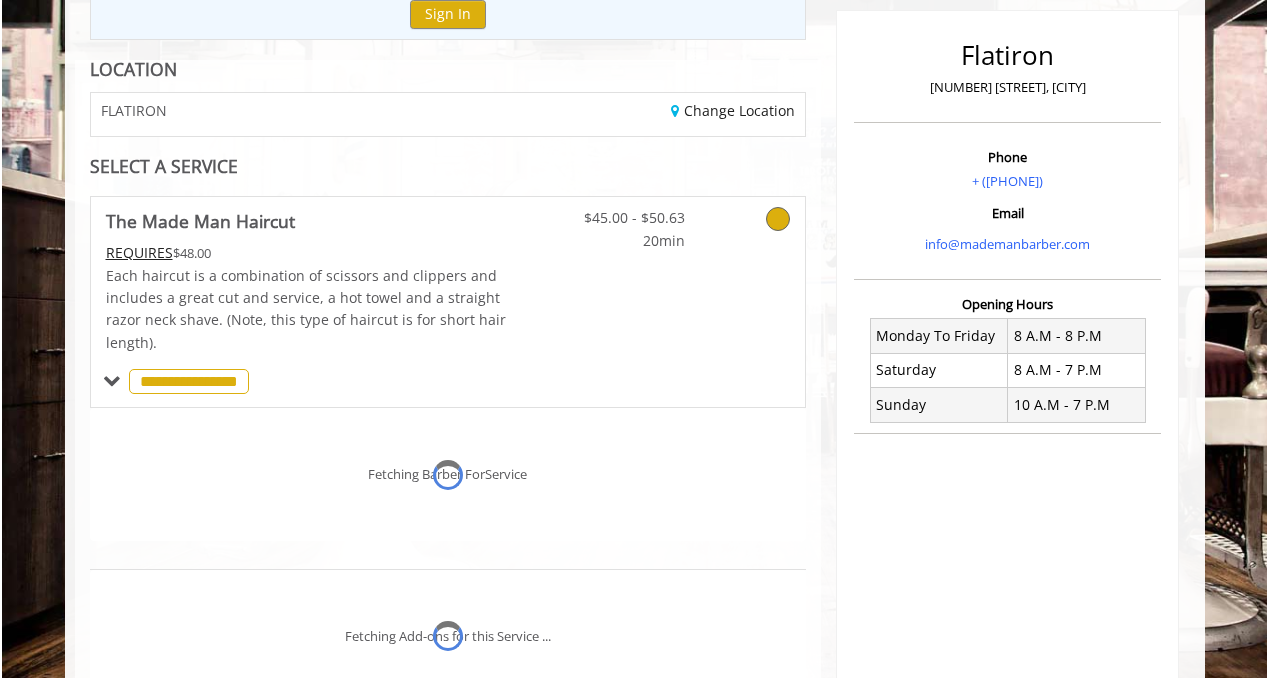 scroll, scrollTop: 369, scrollLeft: 0, axis: vertical 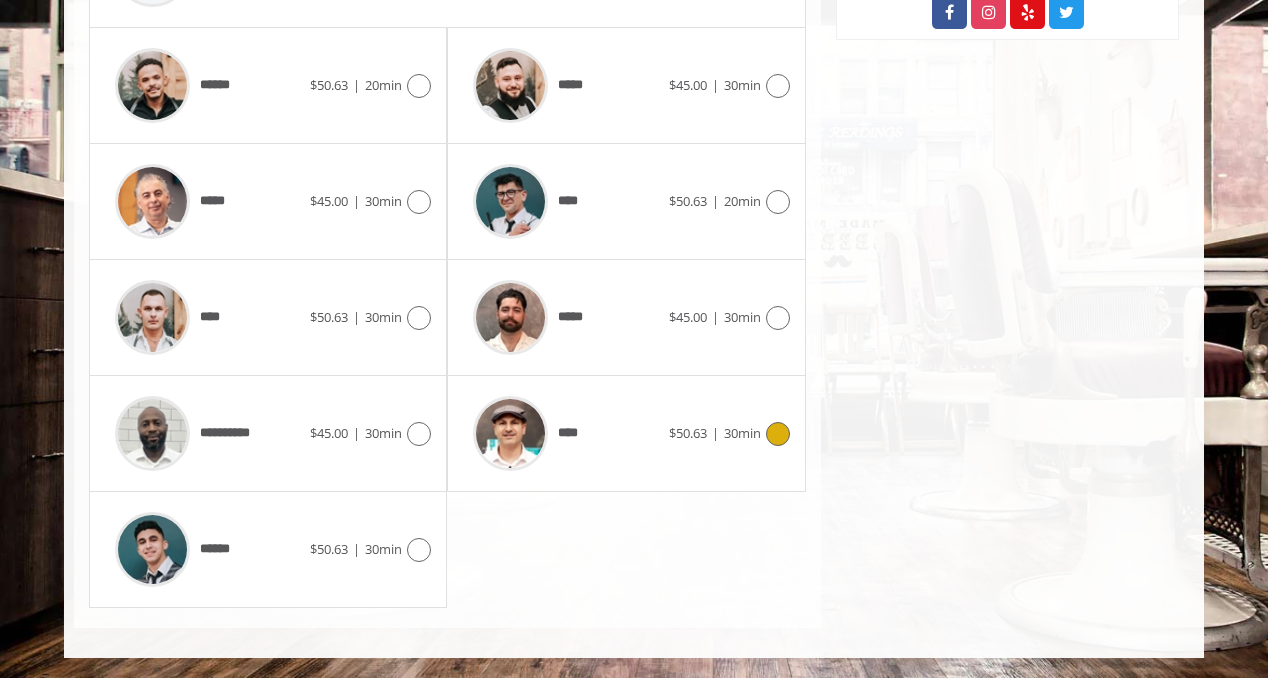 click at bounding box center (778, 434) 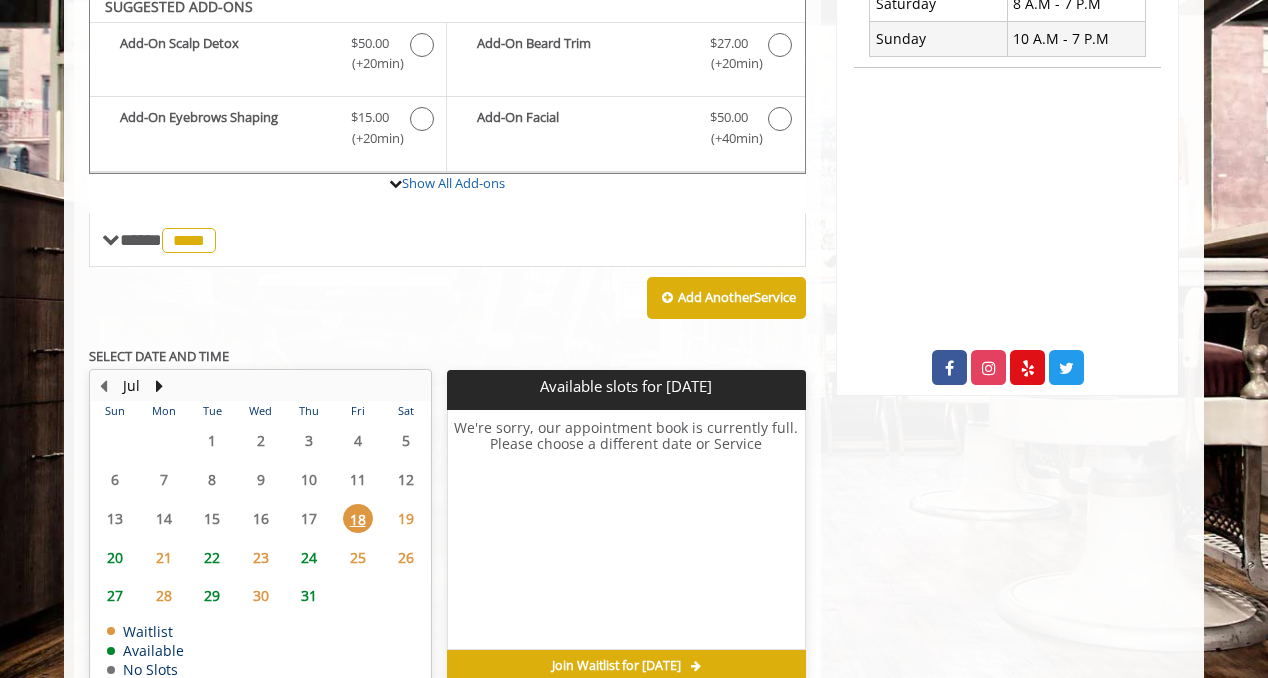 scroll, scrollTop: 591, scrollLeft: 0, axis: vertical 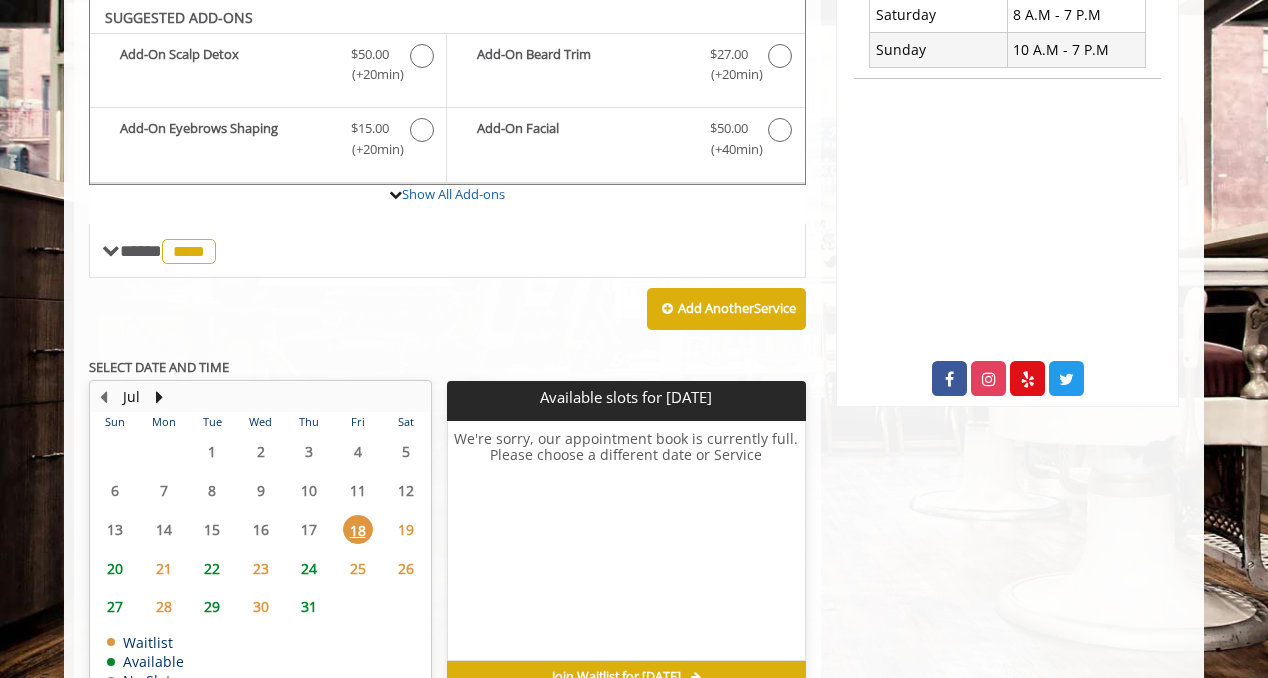 click on "19" 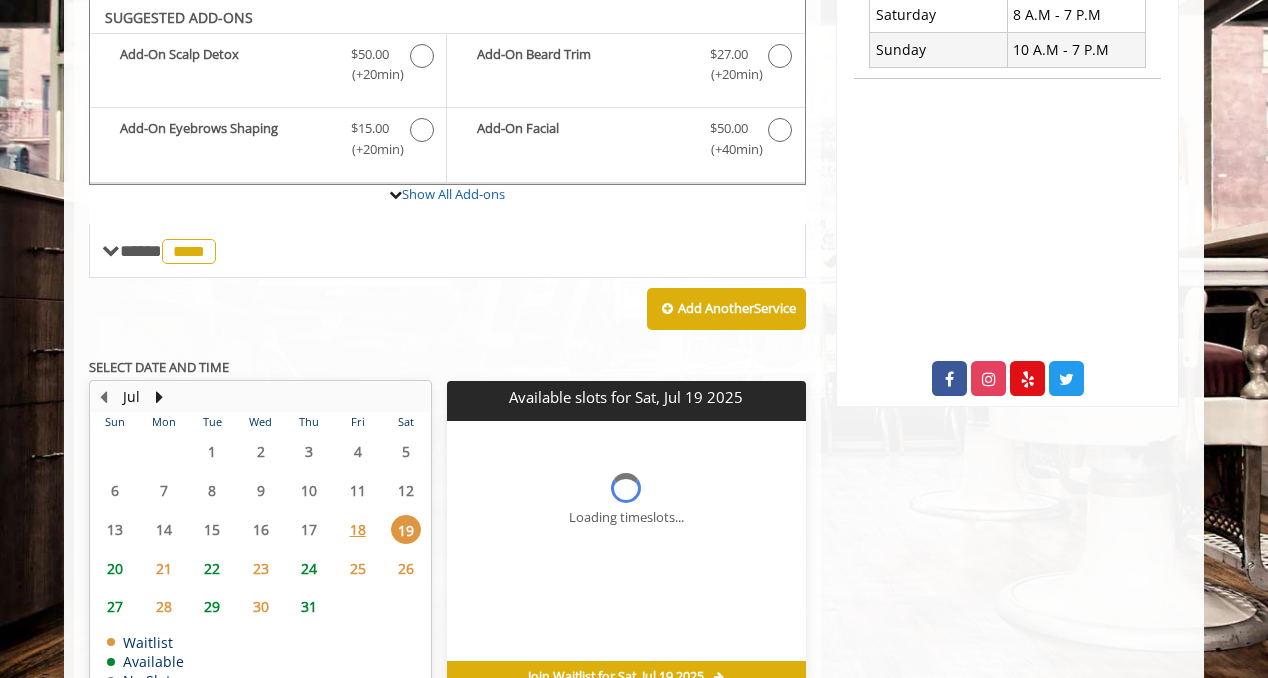 scroll, scrollTop: 704, scrollLeft: 0, axis: vertical 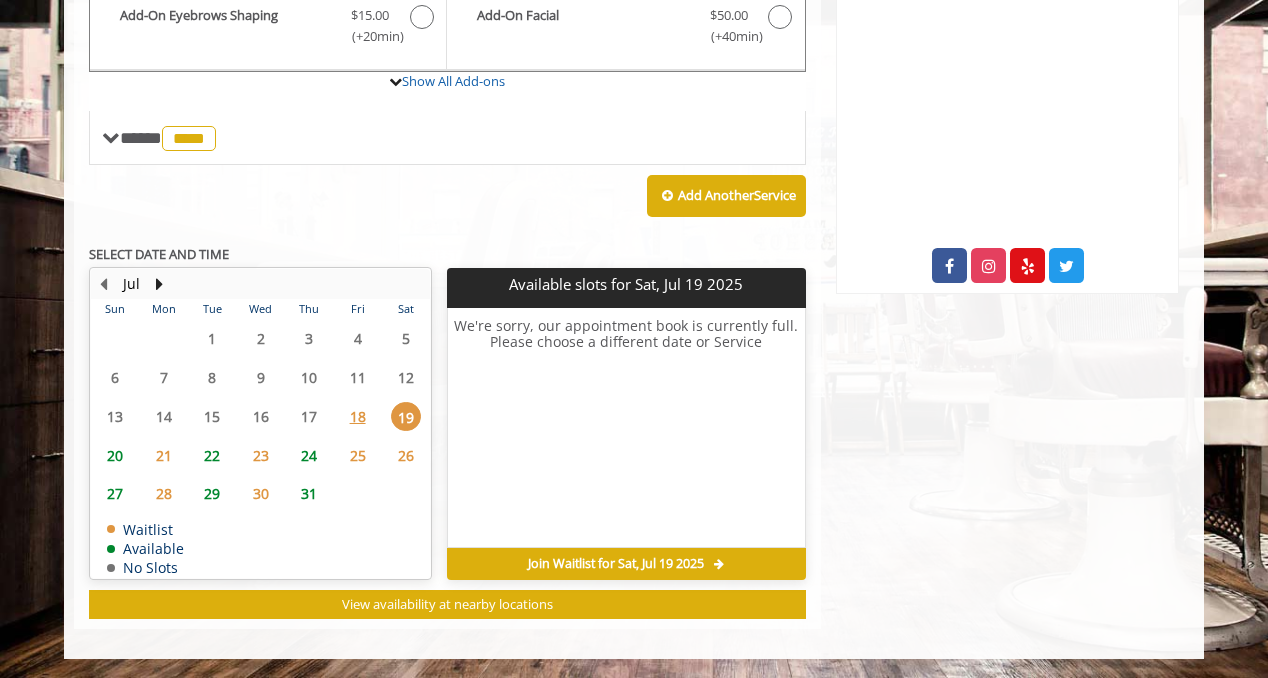 click on "20" 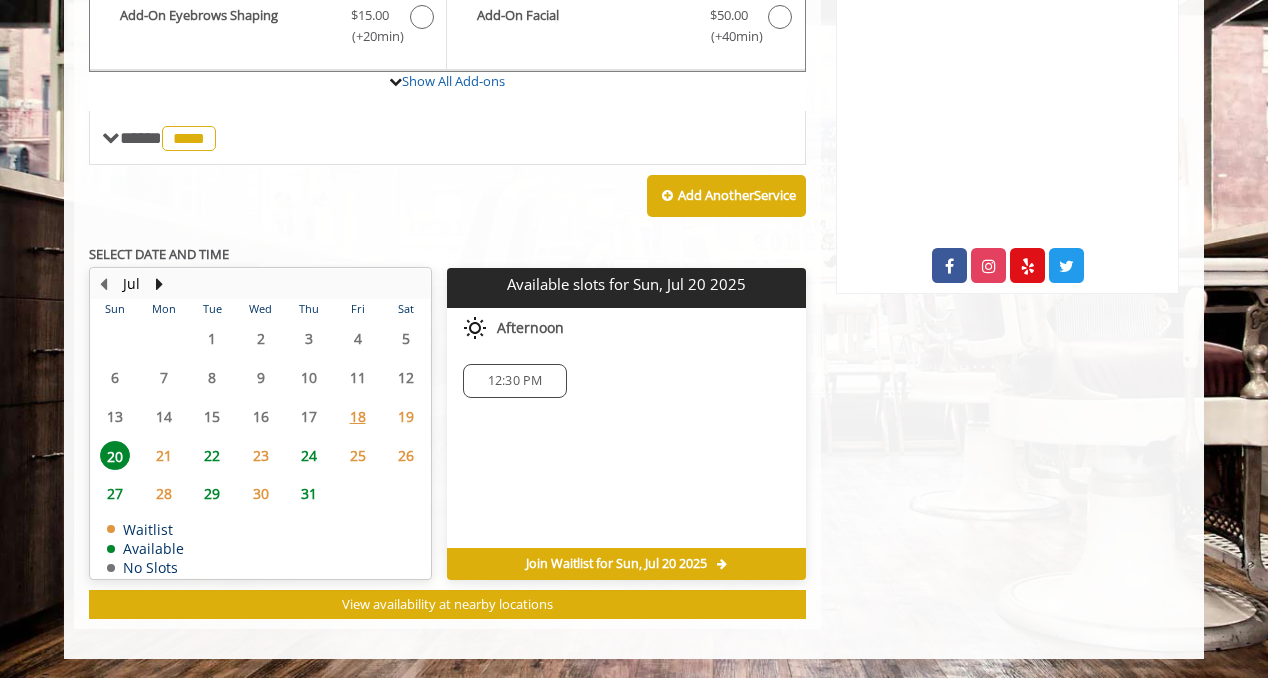 click on "12:30 PM" 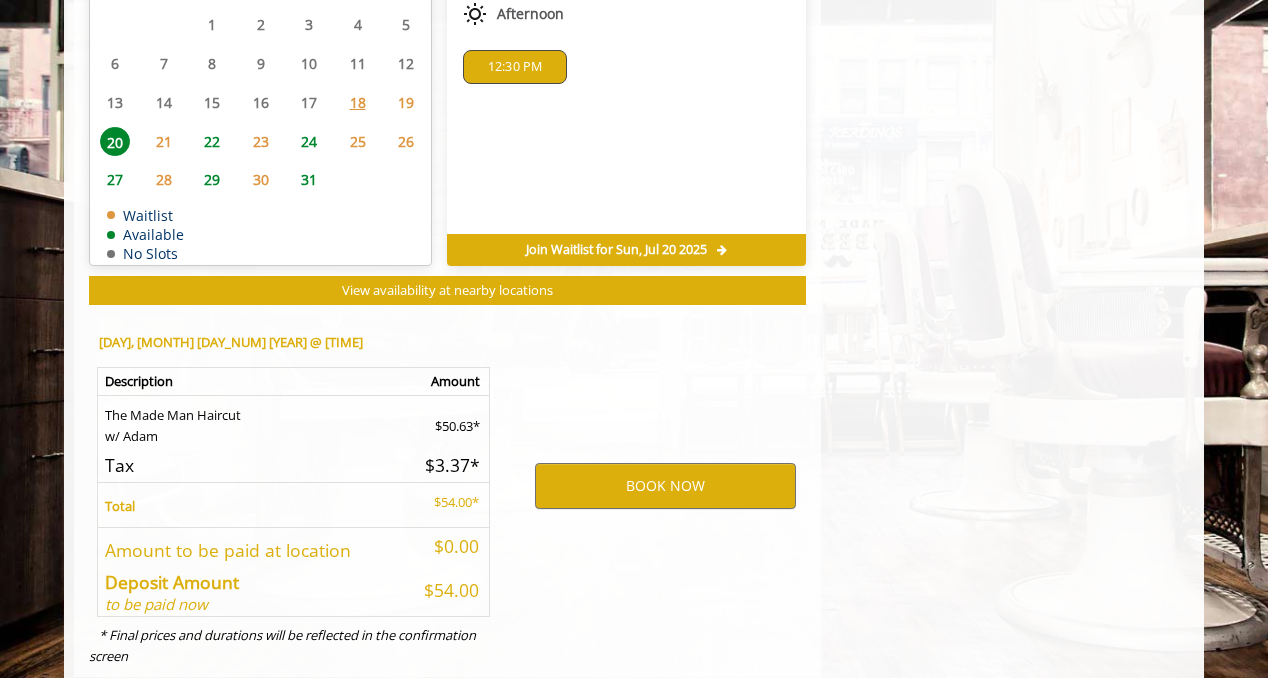 scroll, scrollTop: 1065, scrollLeft: 0, axis: vertical 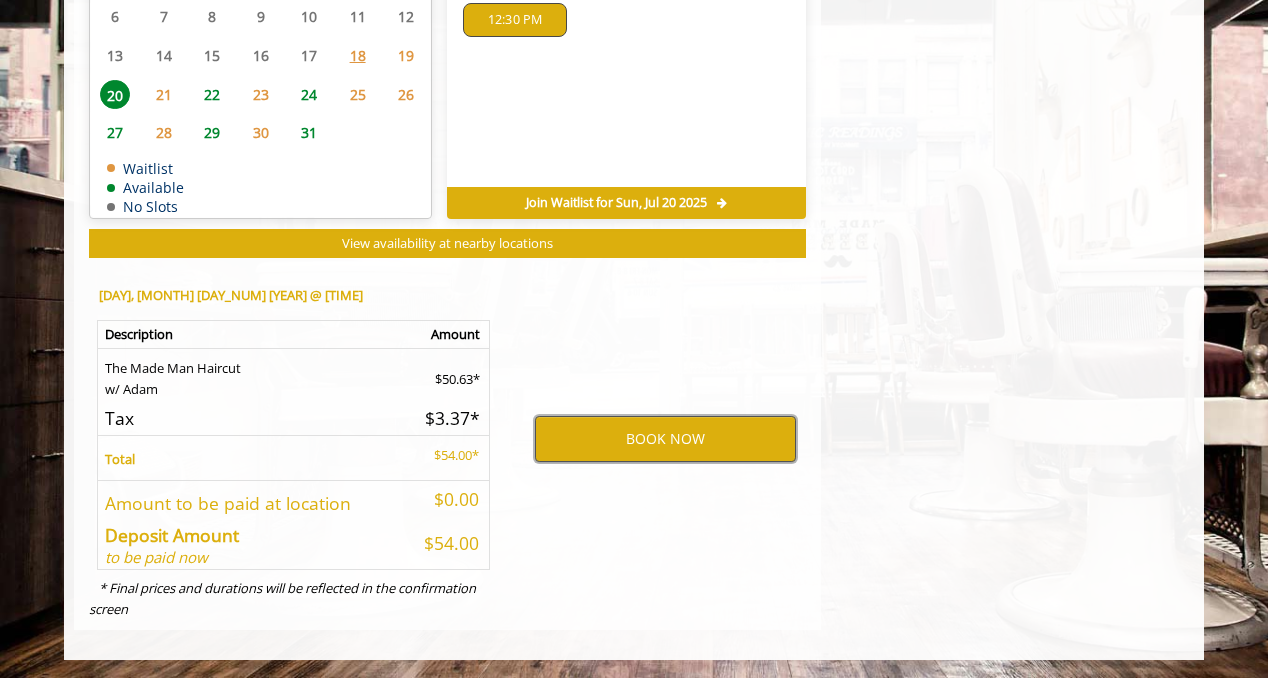 click on "BOOK NOW" at bounding box center [665, 439] 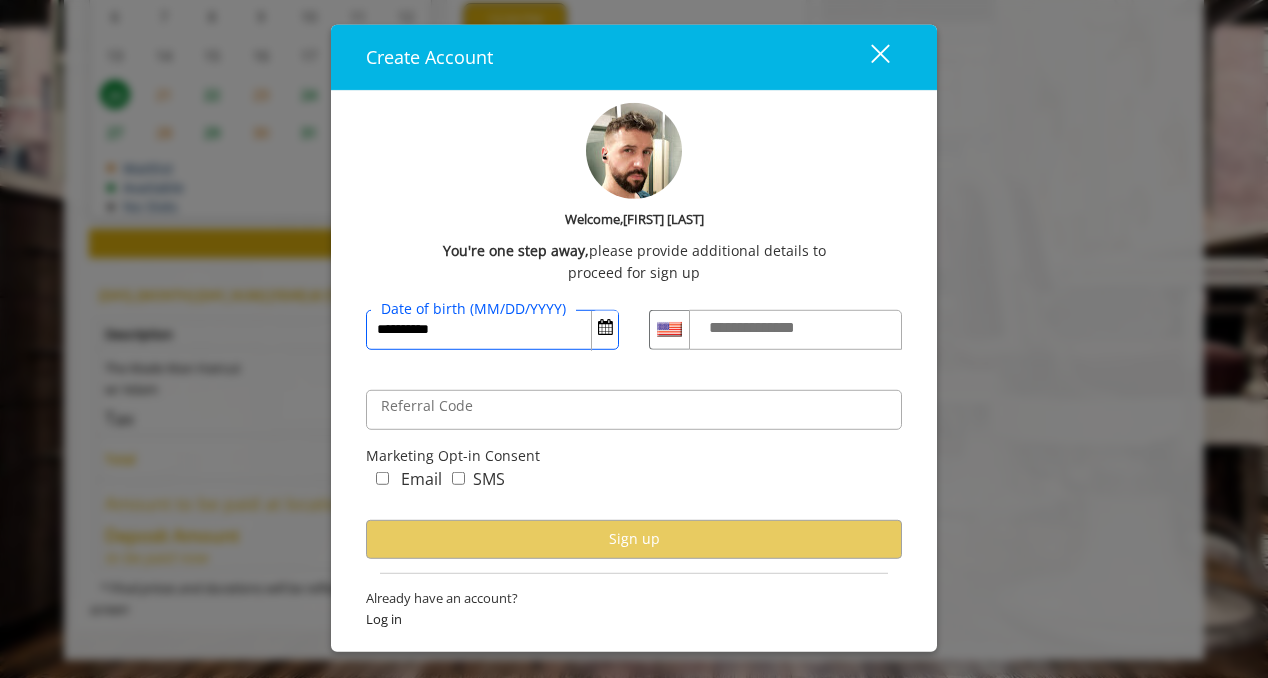 type on "**********" 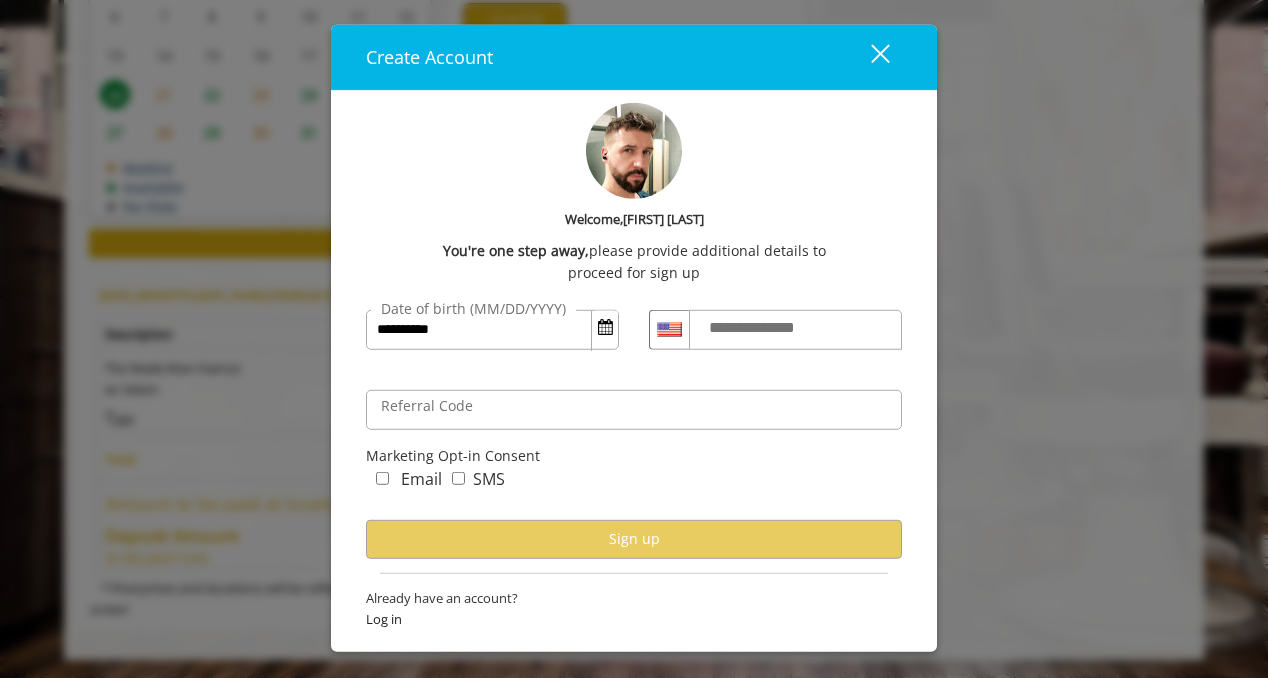 click on "**********" at bounding box center (771, 328) 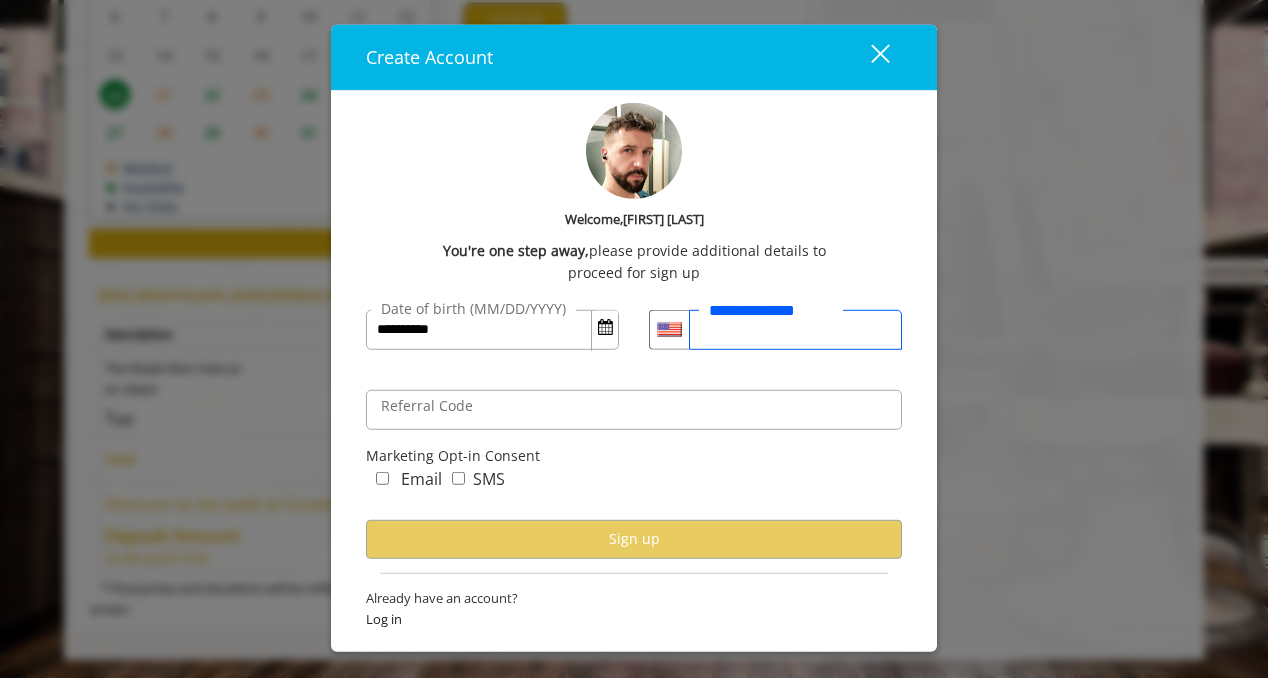 scroll, scrollTop: 0, scrollLeft: 0, axis: both 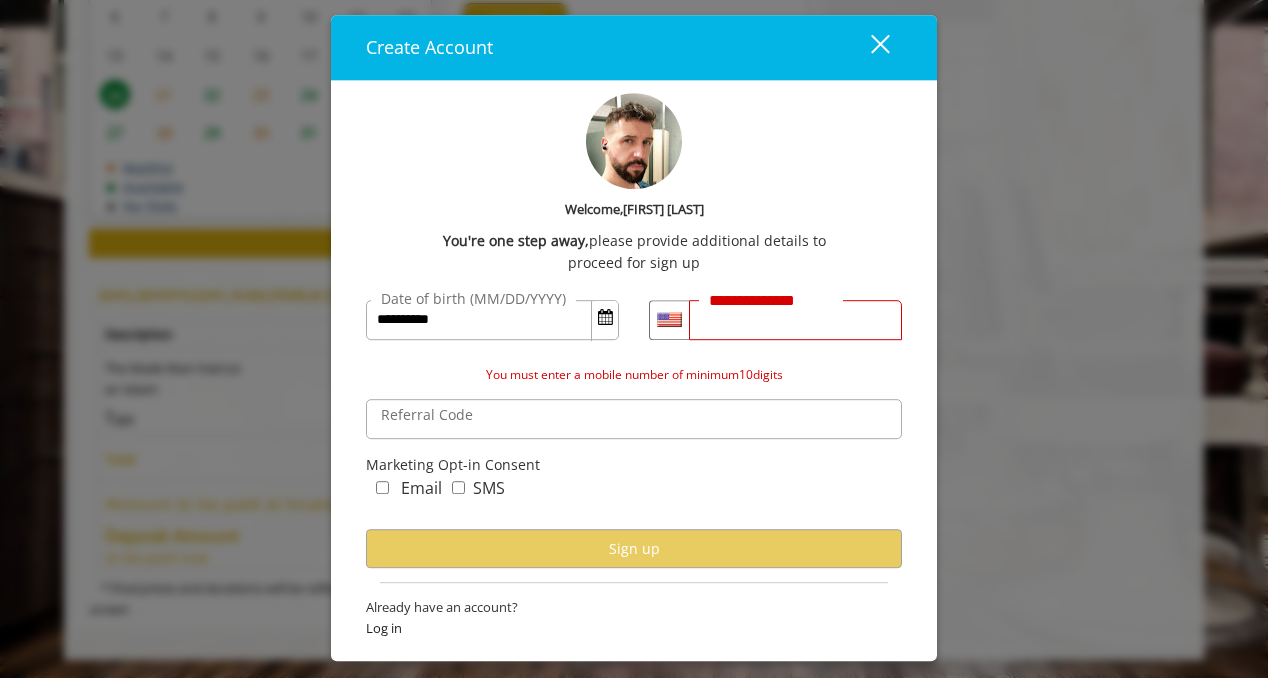 type on "**********" 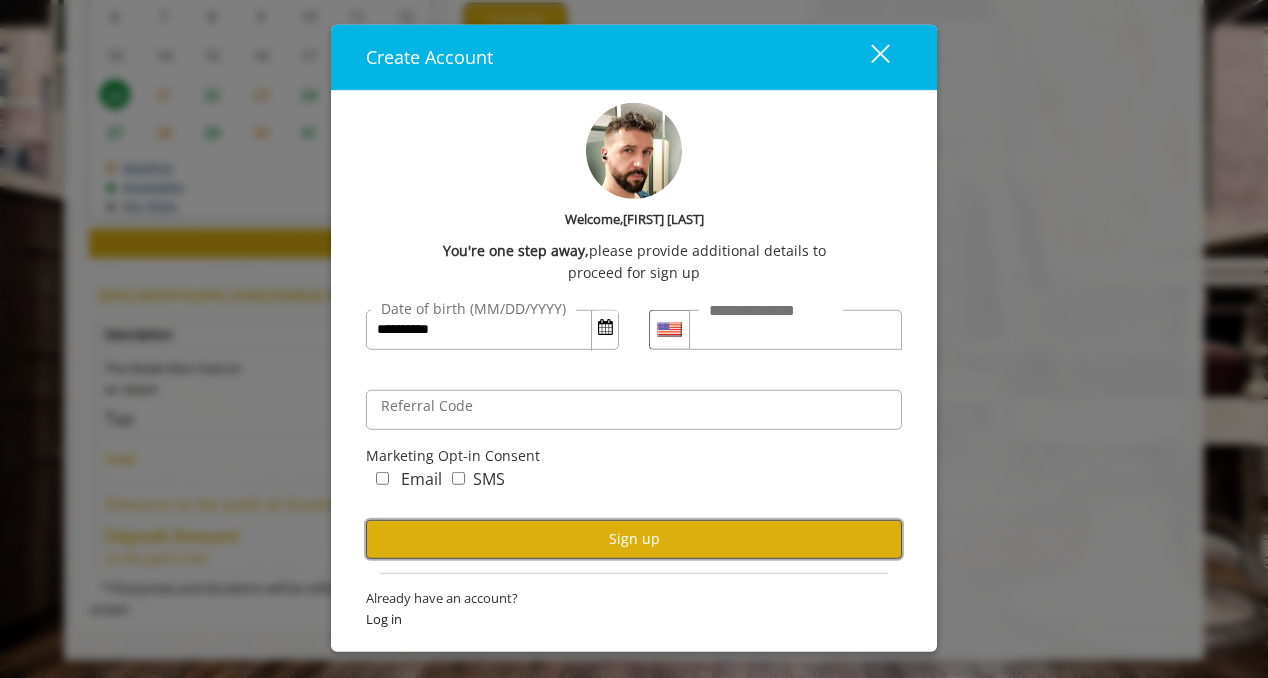 click on "Sign up" at bounding box center [634, 539] 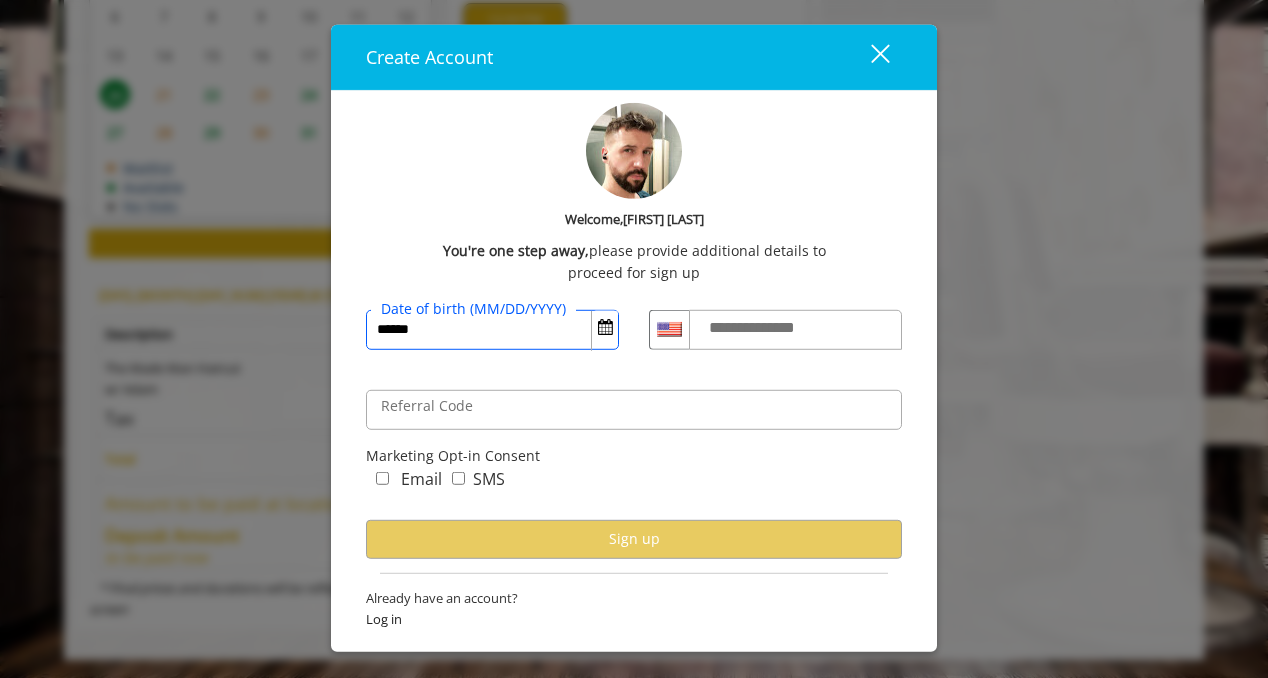 type on "**********" 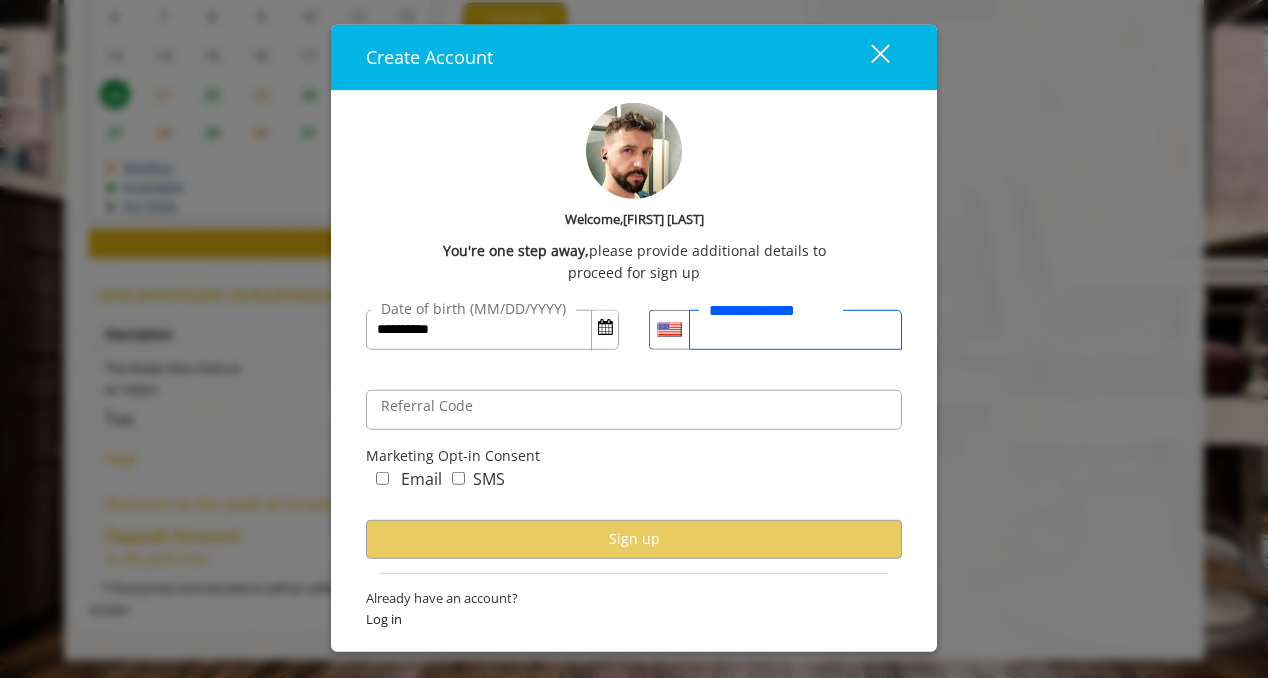 click on "**********" at bounding box center (795, 330) 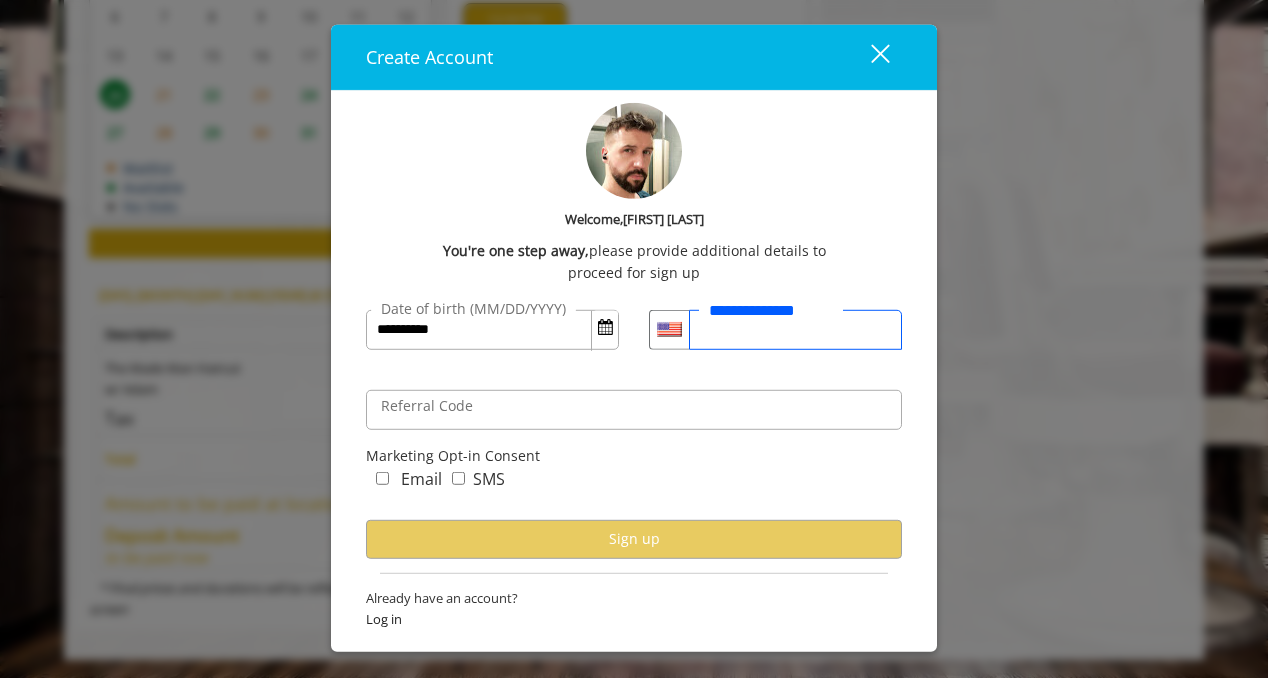 type on "**********" 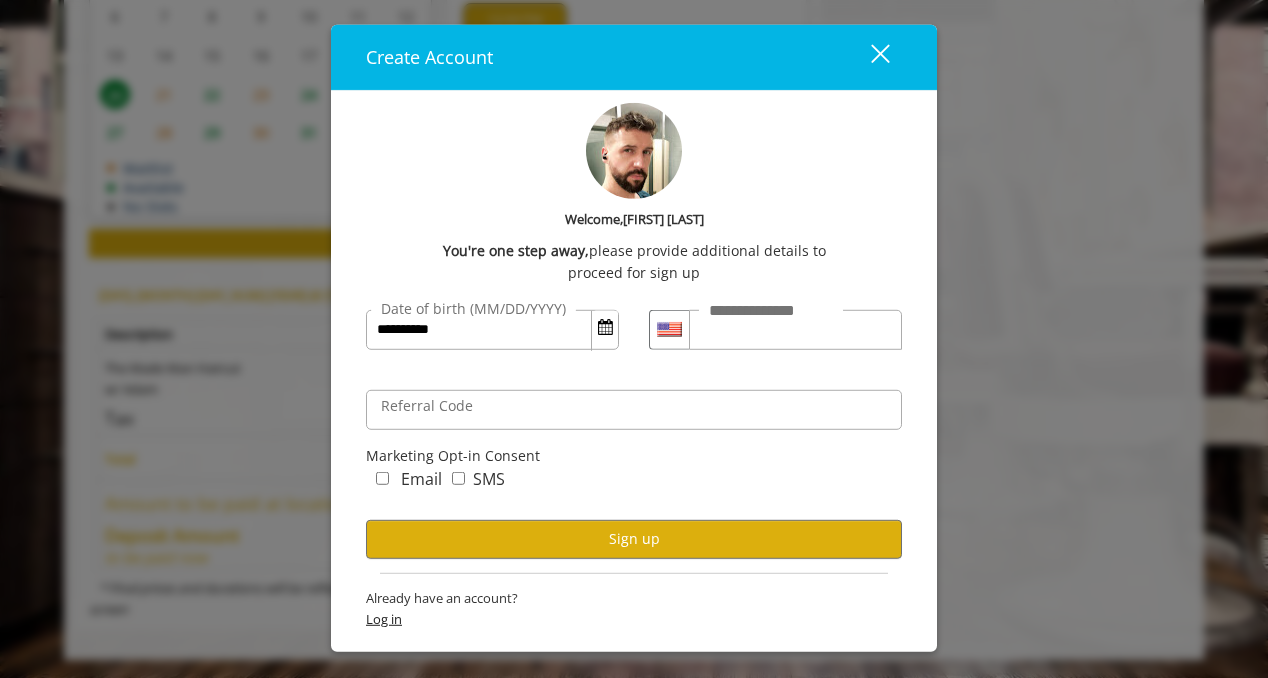 click on "Log in" at bounding box center (634, 619) 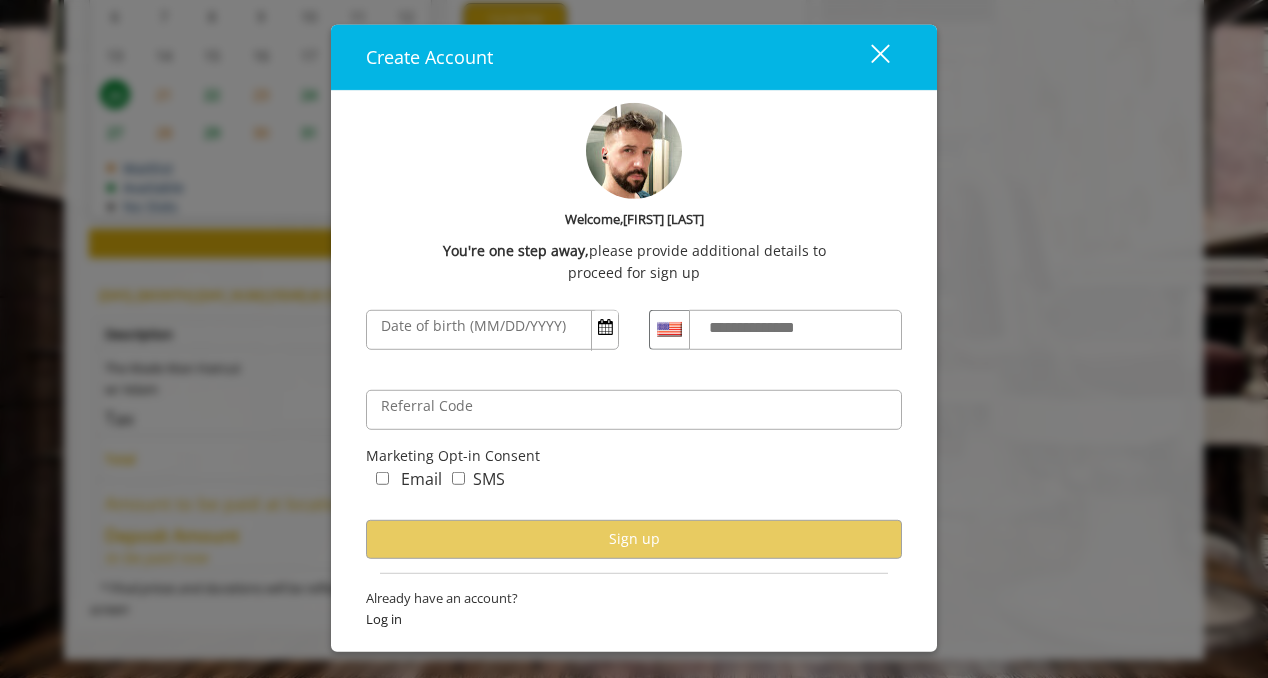 click on "close" at bounding box center (868, 57) 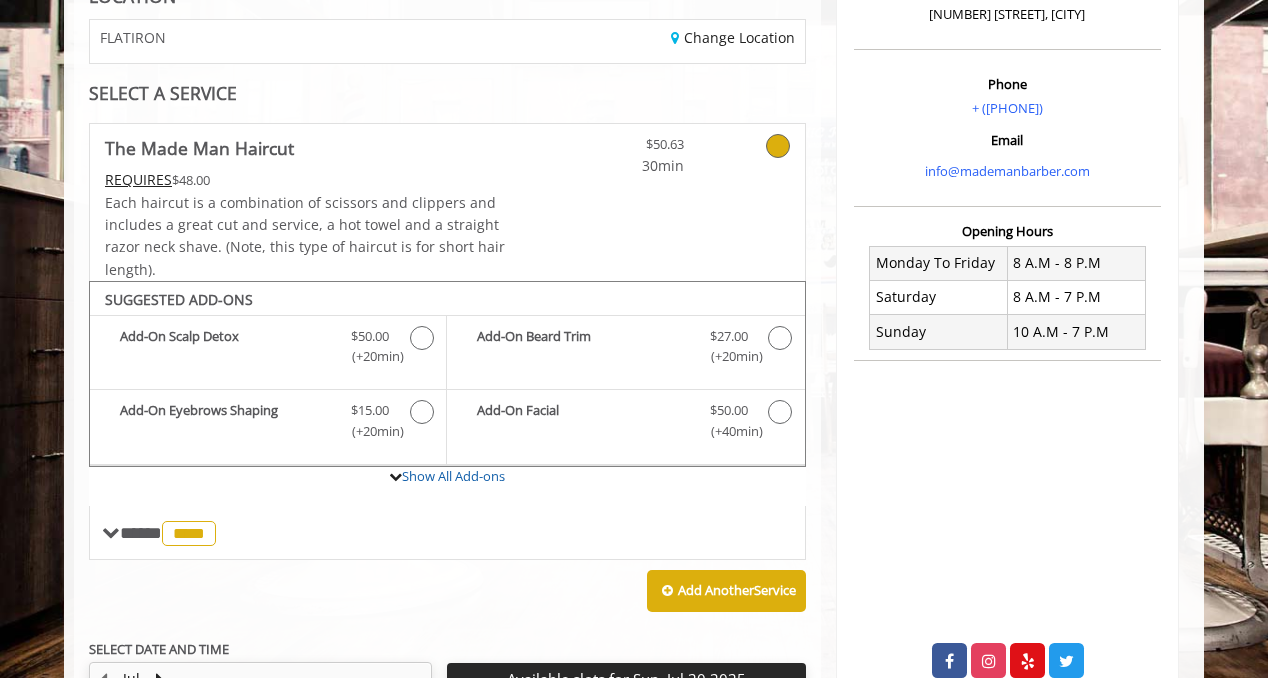 scroll, scrollTop: 0, scrollLeft: 0, axis: both 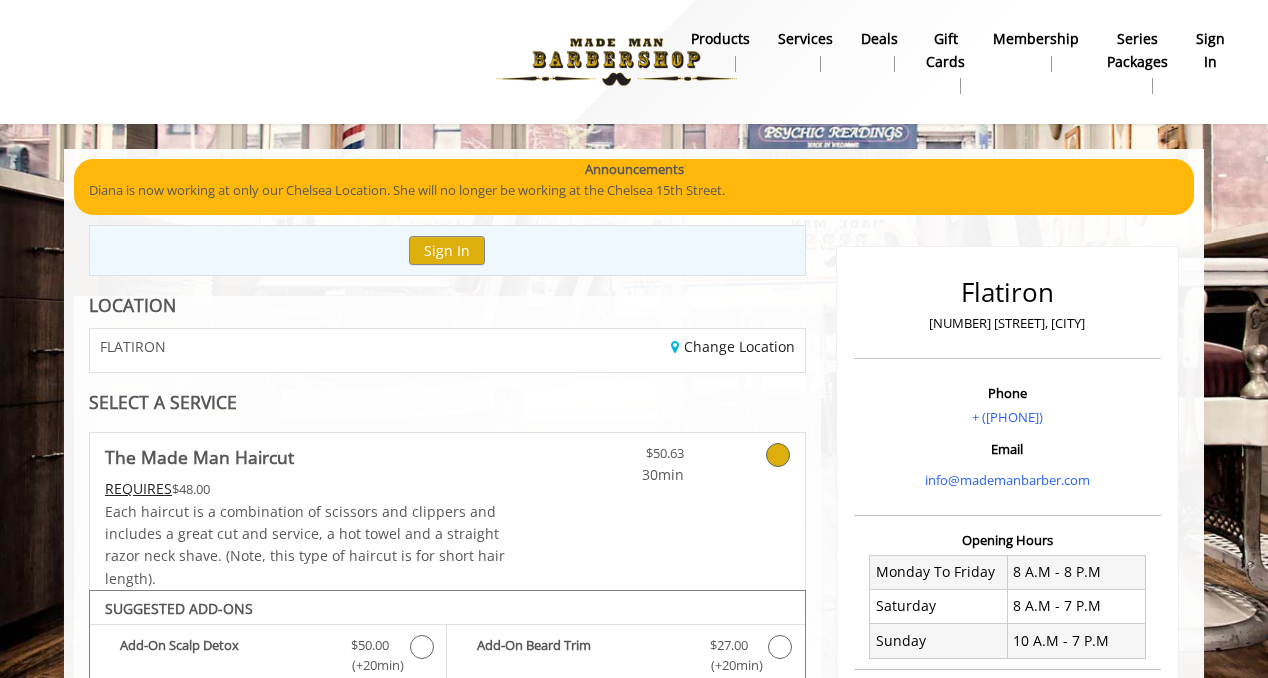 click on "sign in" at bounding box center [1210, 50] 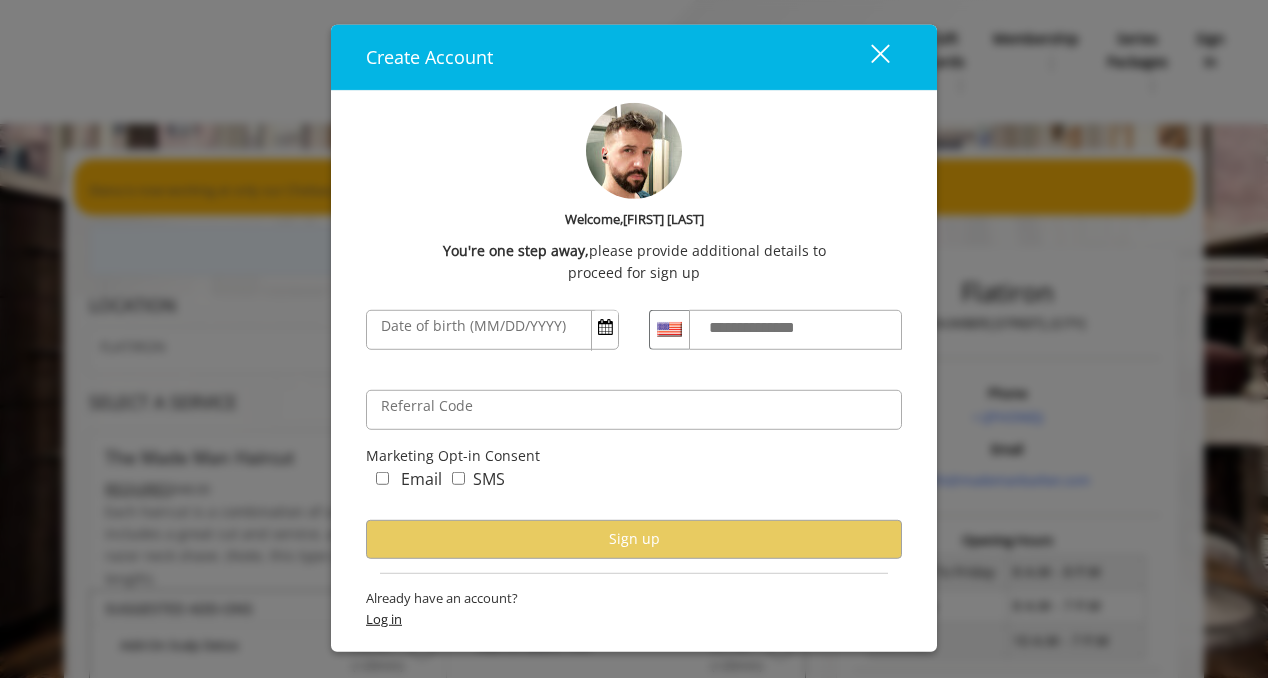 click on "Log in" at bounding box center [634, 619] 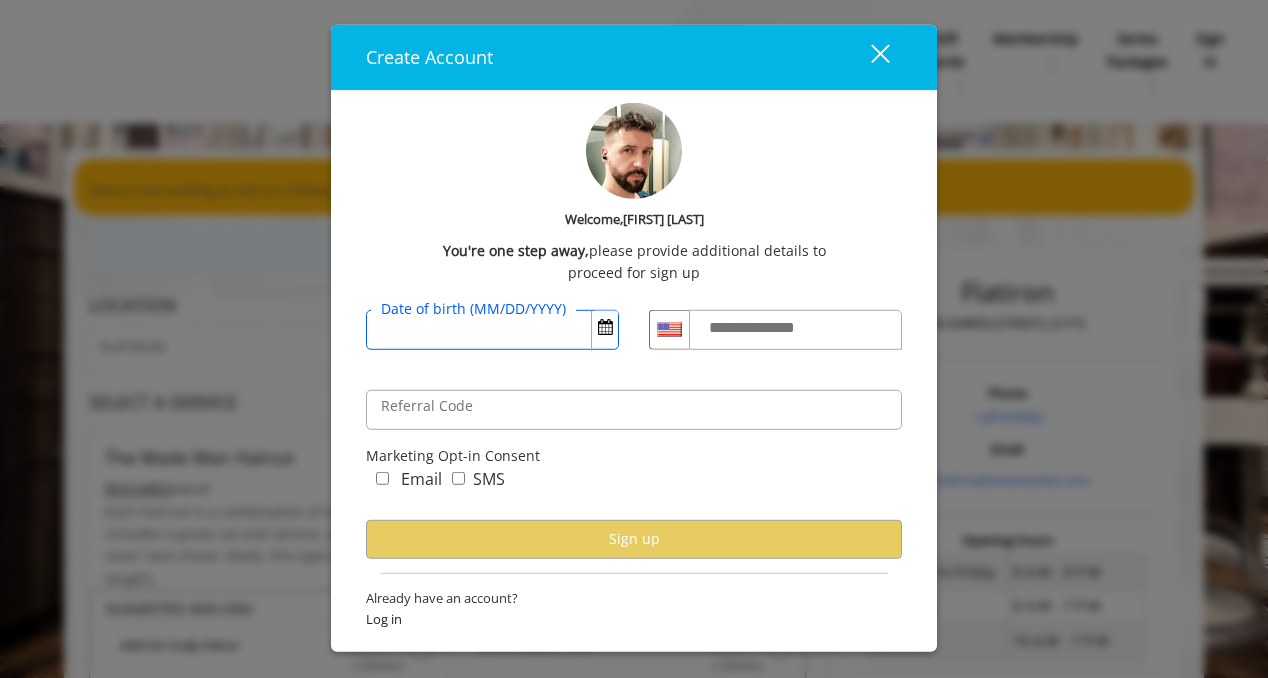 click on "Date of birth (MM/DD/YYYY)" at bounding box center (492, 330) 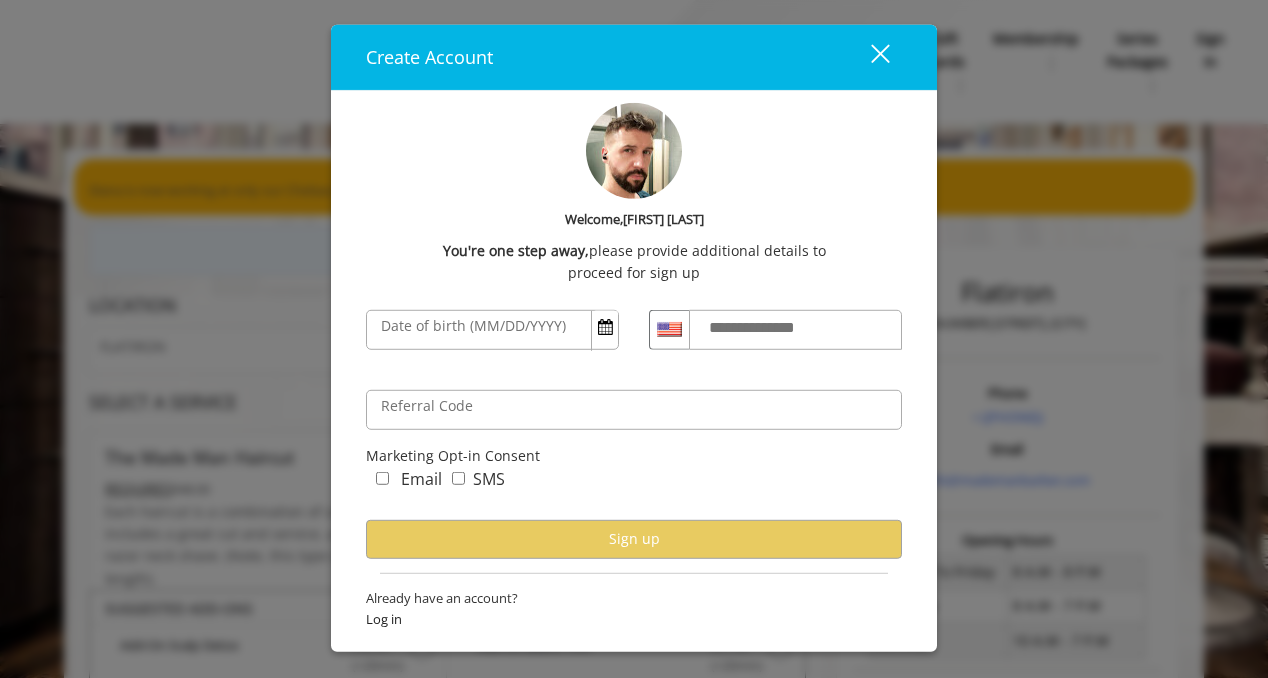 click on "**********" at bounding box center (771, 328) 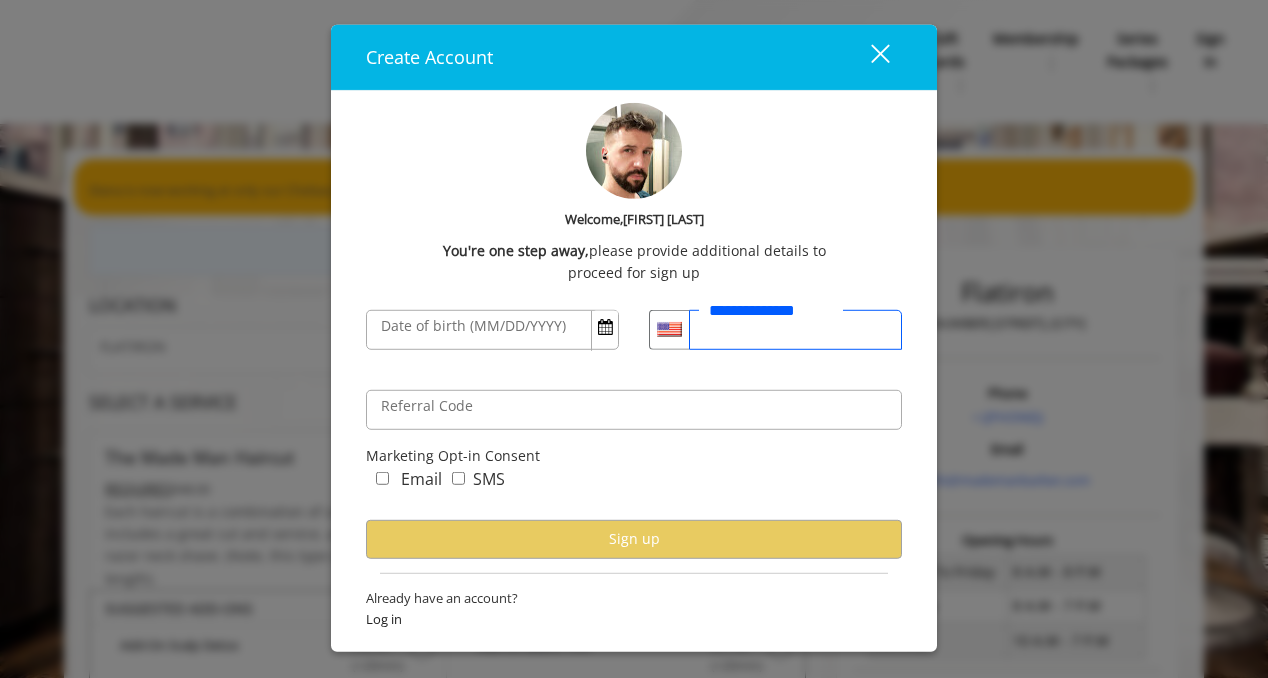 click on "**********" at bounding box center (795, 330) 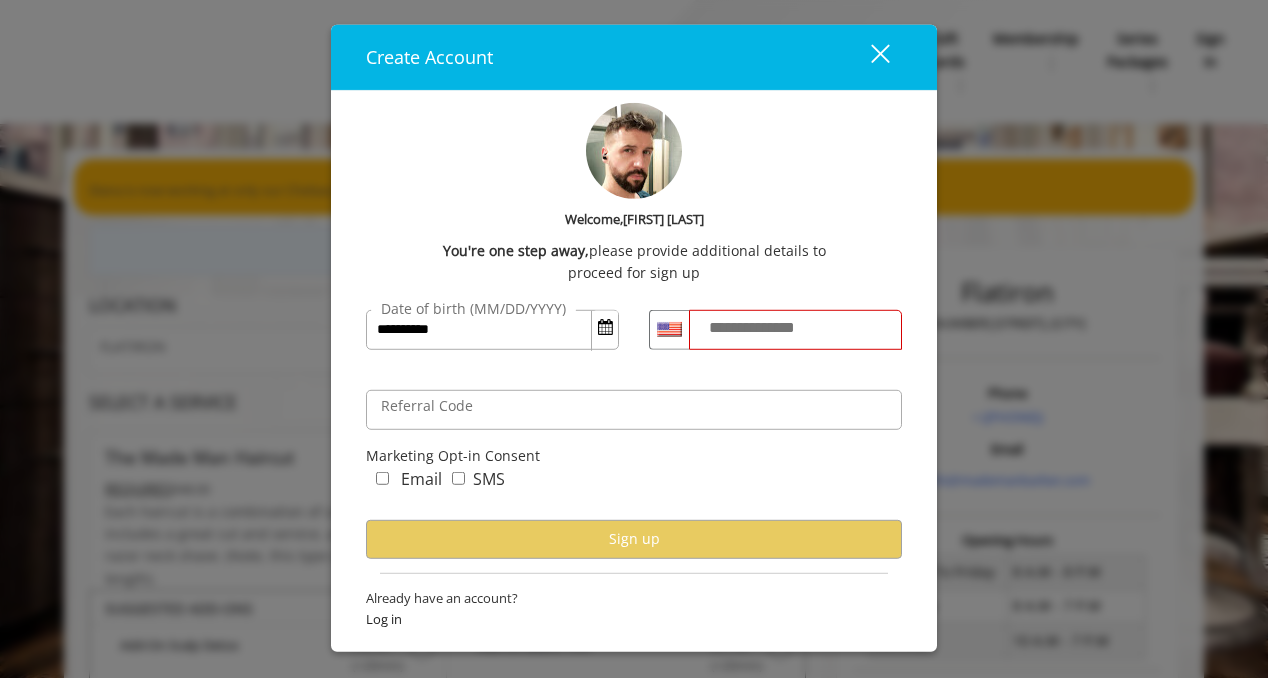 click on "**********" at bounding box center (771, 328) 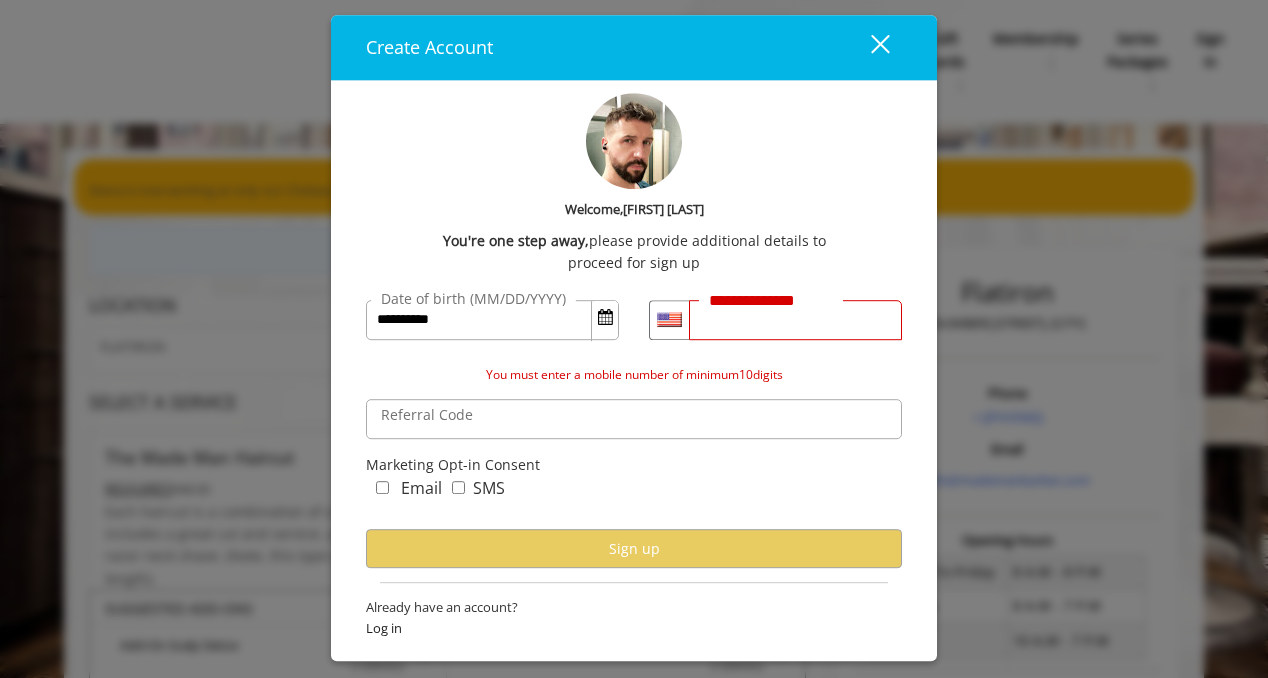 type on "**********" 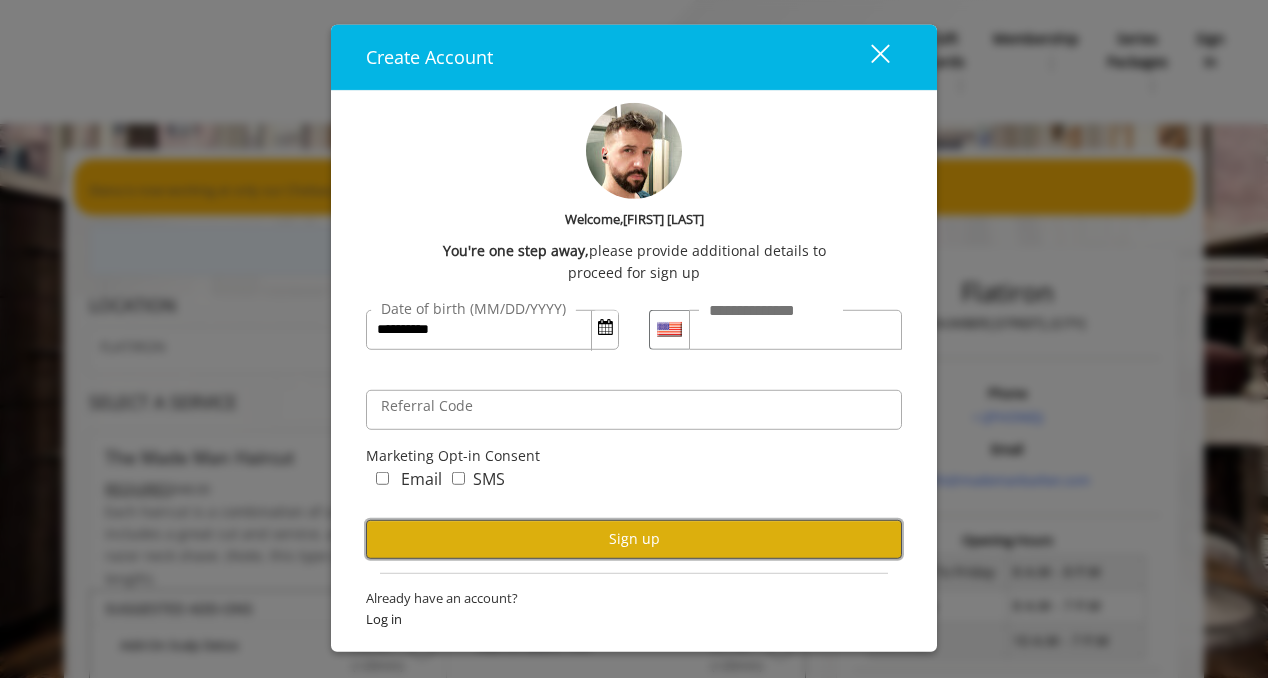click on "Sign up" at bounding box center (634, 539) 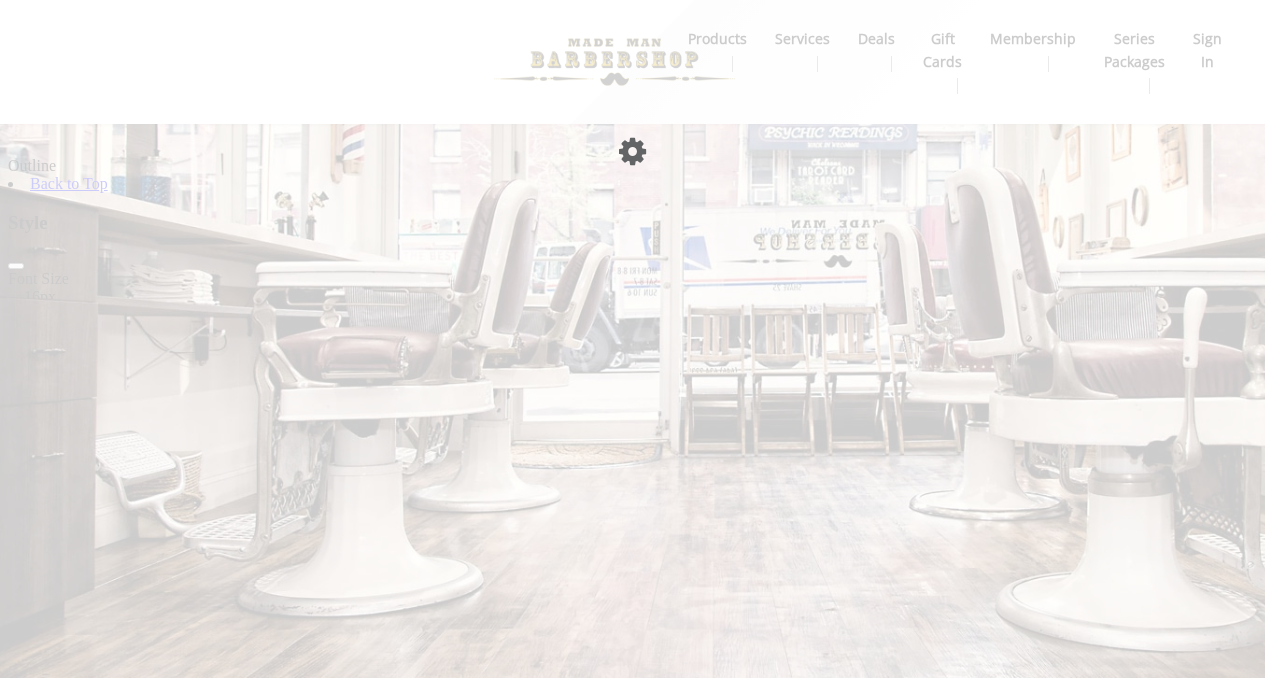 scroll, scrollTop: 0, scrollLeft: 0, axis: both 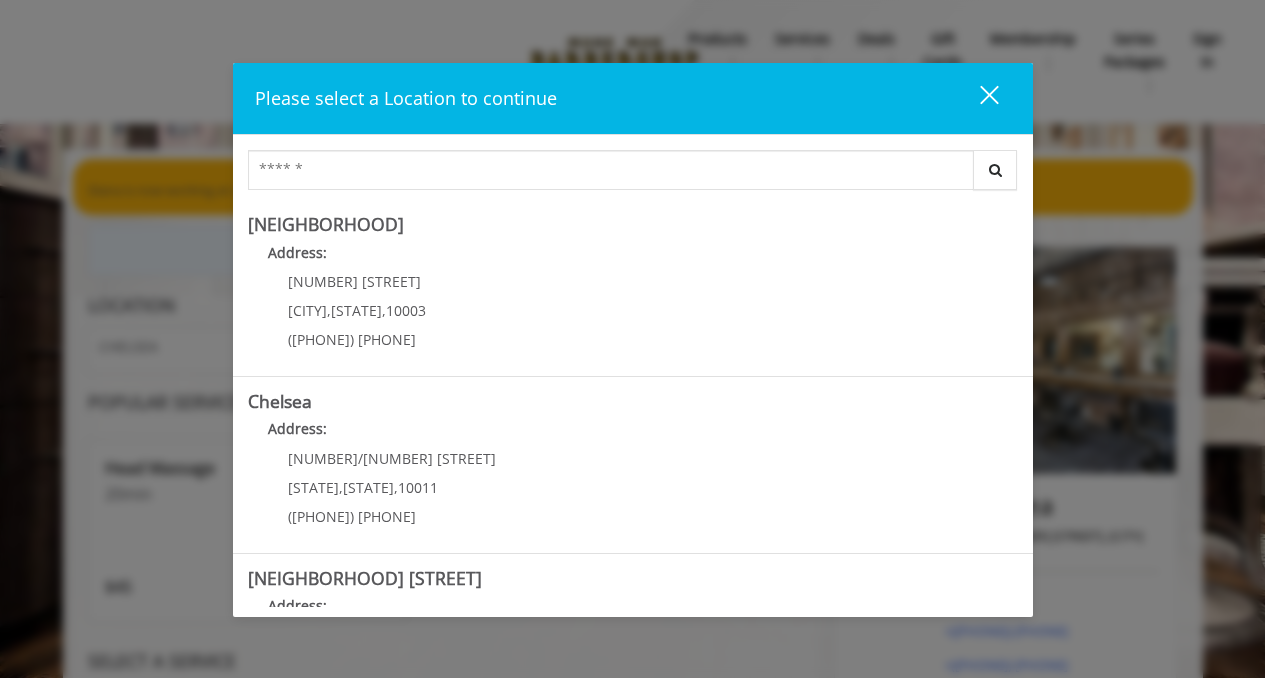 click on "close" at bounding box center (977, 99) 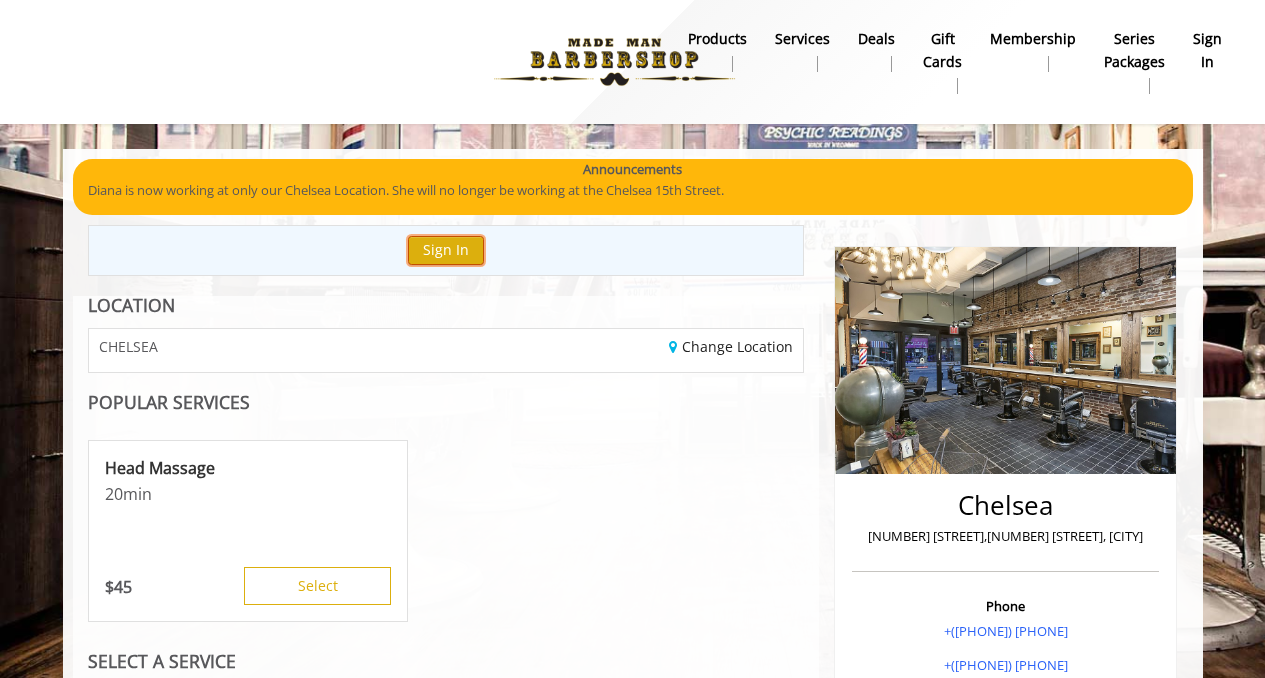 click on "Sign In" at bounding box center (446, 250) 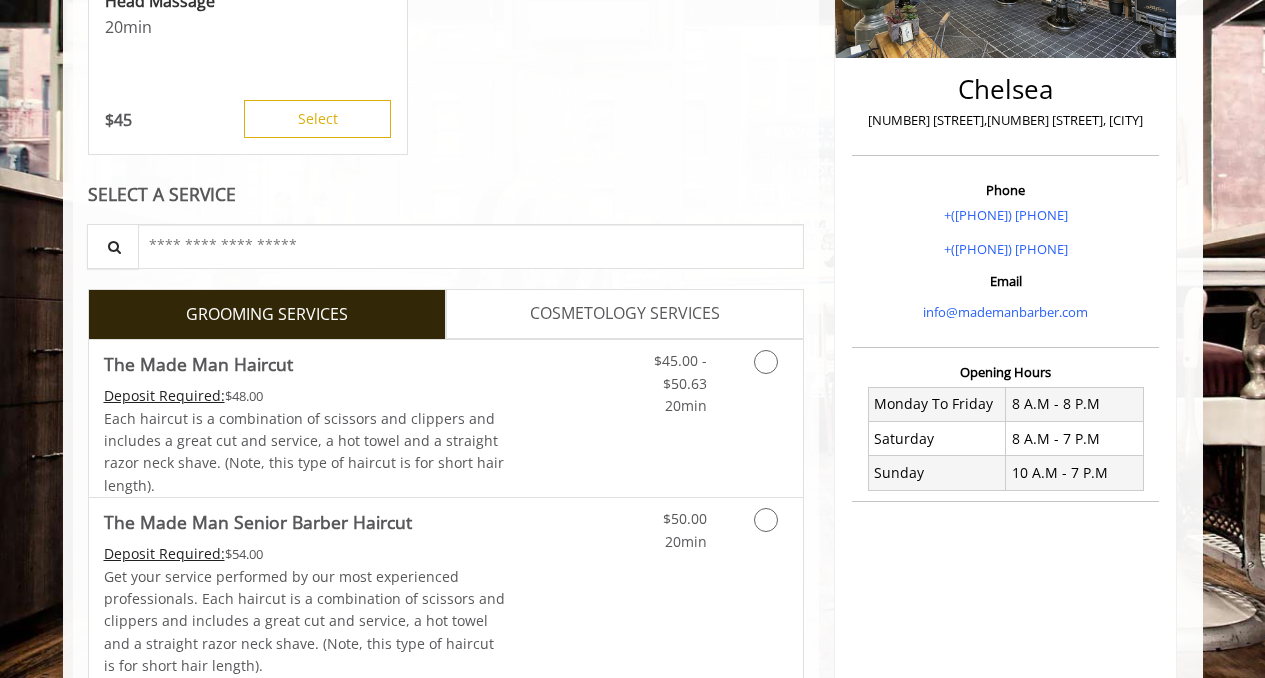 scroll, scrollTop: 0, scrollLeft: 0, axis: both 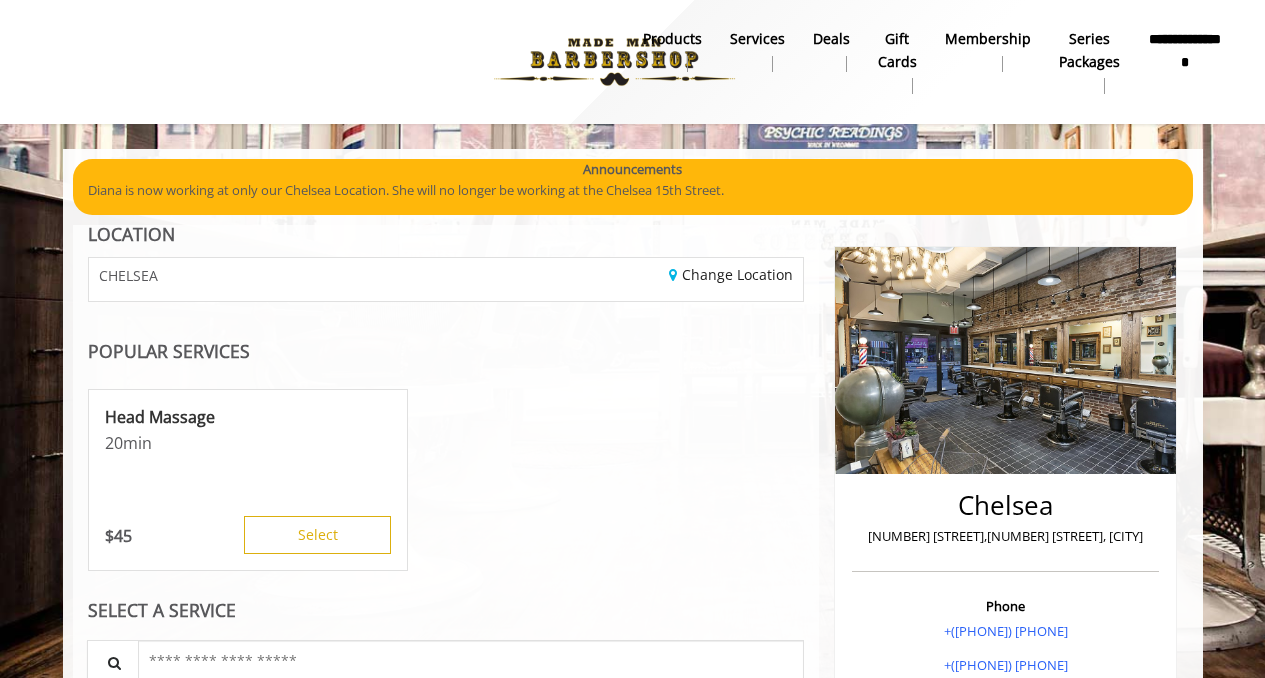 click on "CHELSEA" at bounding box center (260, 279) 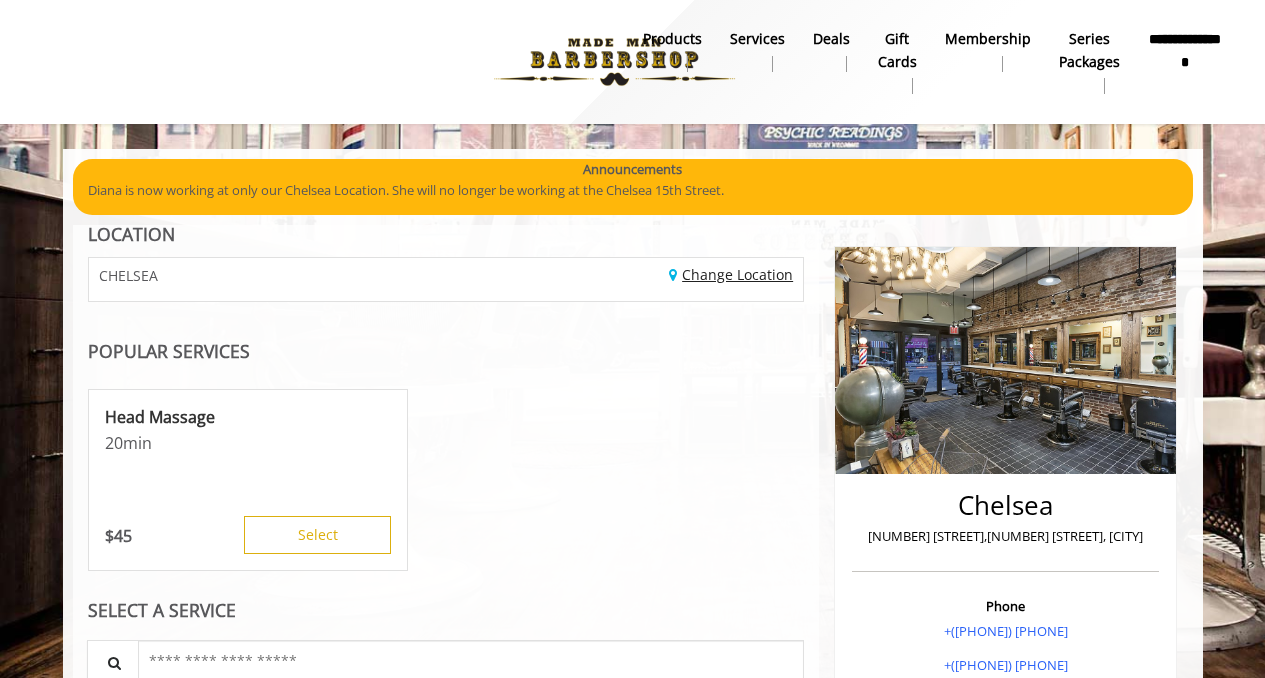 click on "Change  Location" at bounding box center [731, 274] 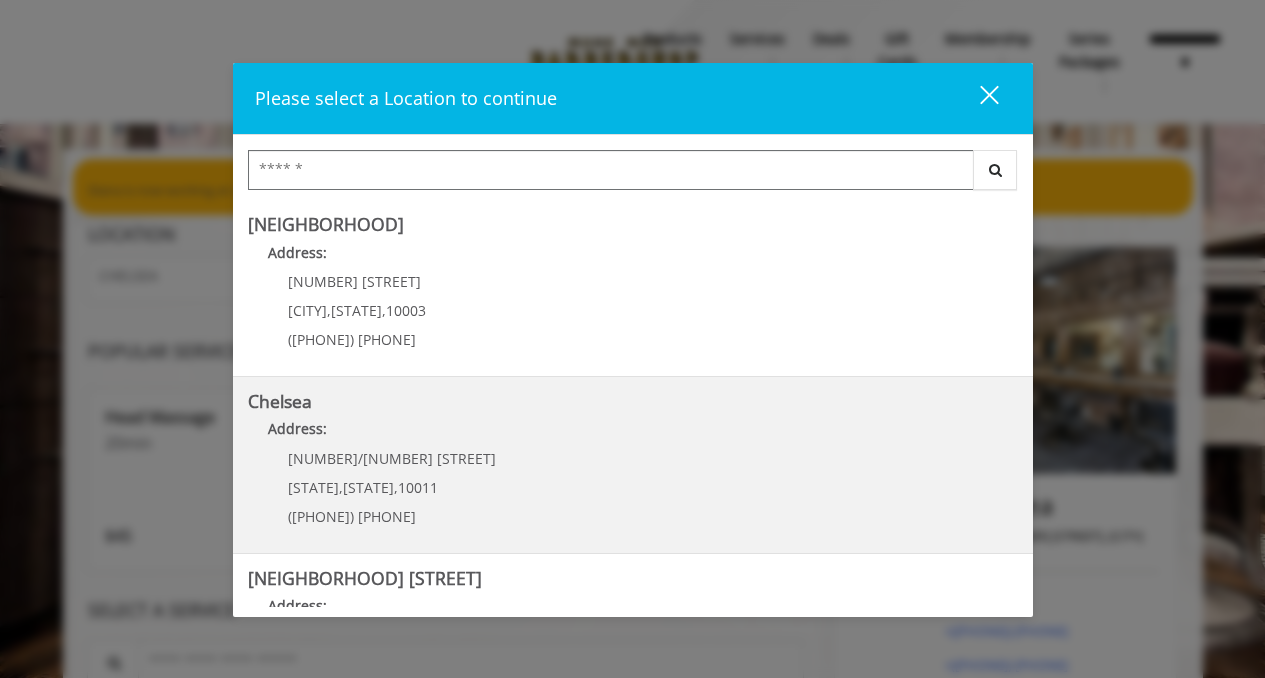 scroll, scrollTop: 476, scrollLeft: 0, axis: vertical 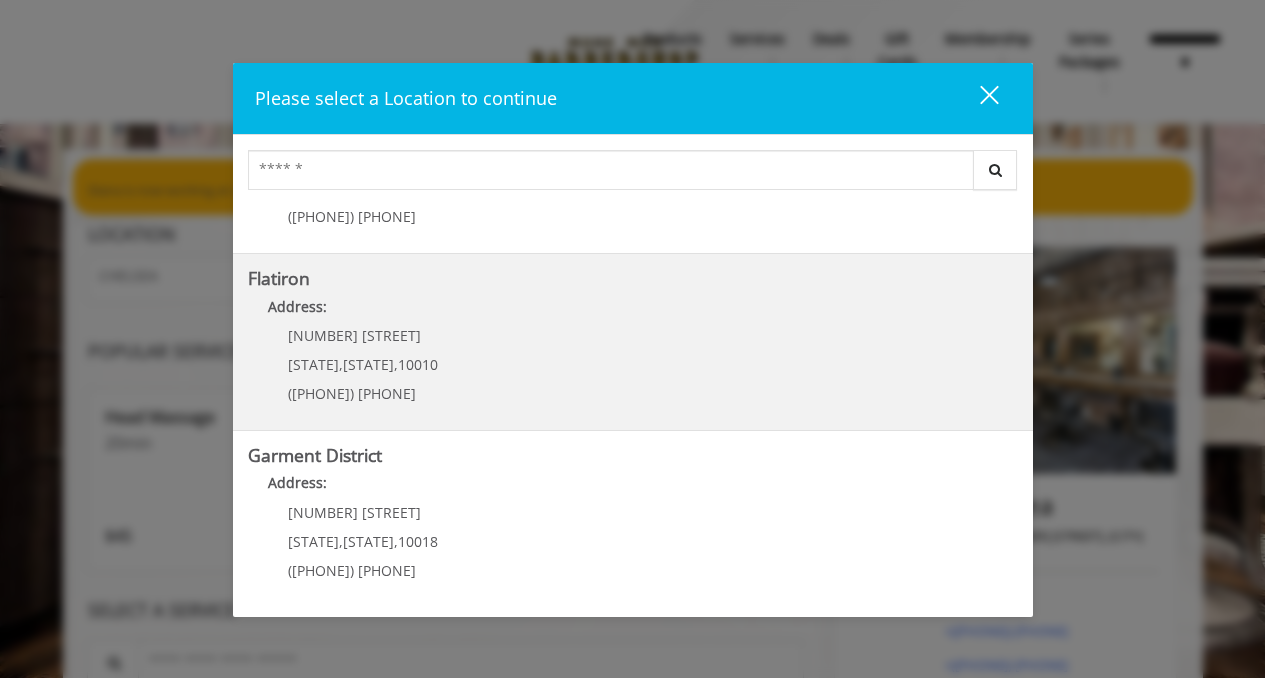 click on "Flatiron  Address: 10 E 23rd St New York ,  New York ,  10010 (917) 475-1765" at bounding box center (633, 342) 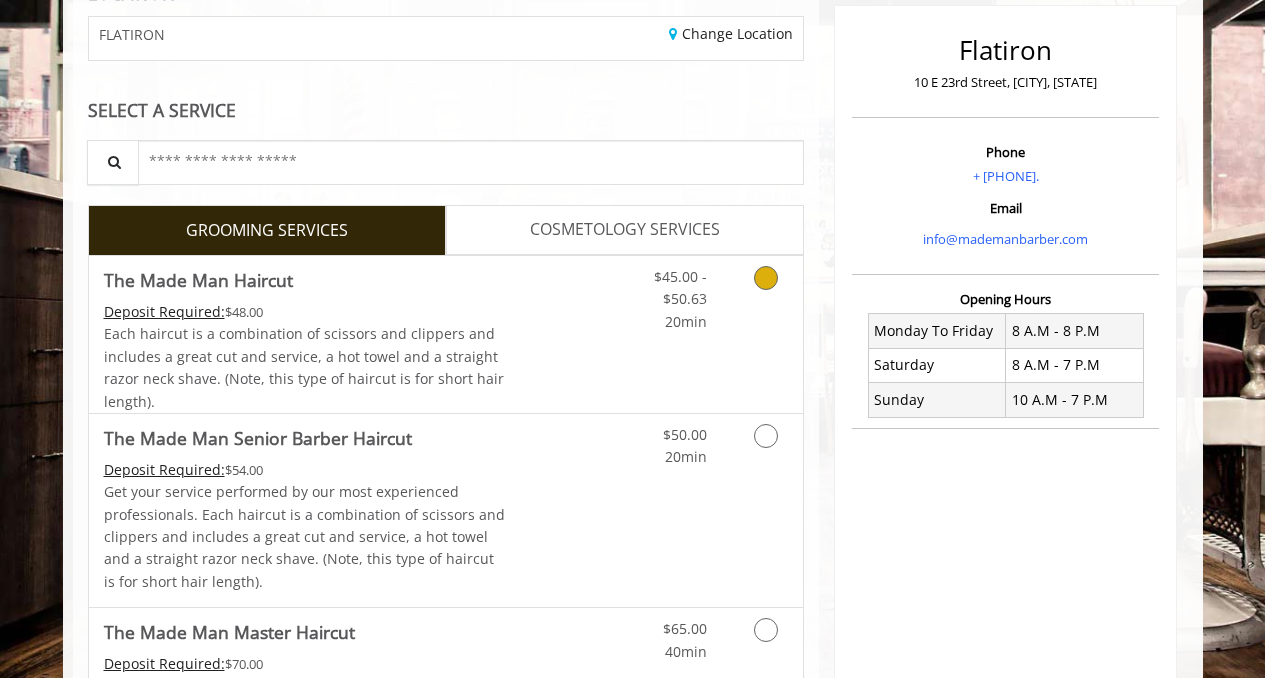 scroll, scrollTop: 249, scrollLeft: 0, axis: vertical 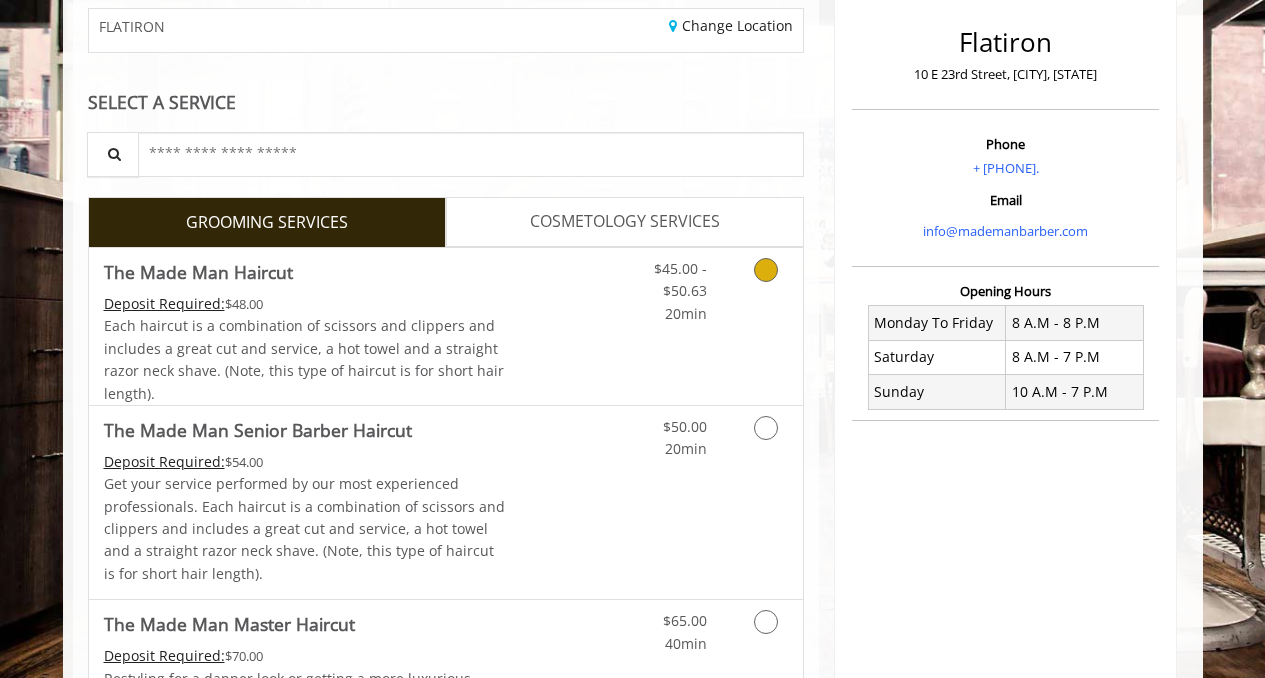 click at bounding box center (766, 270) 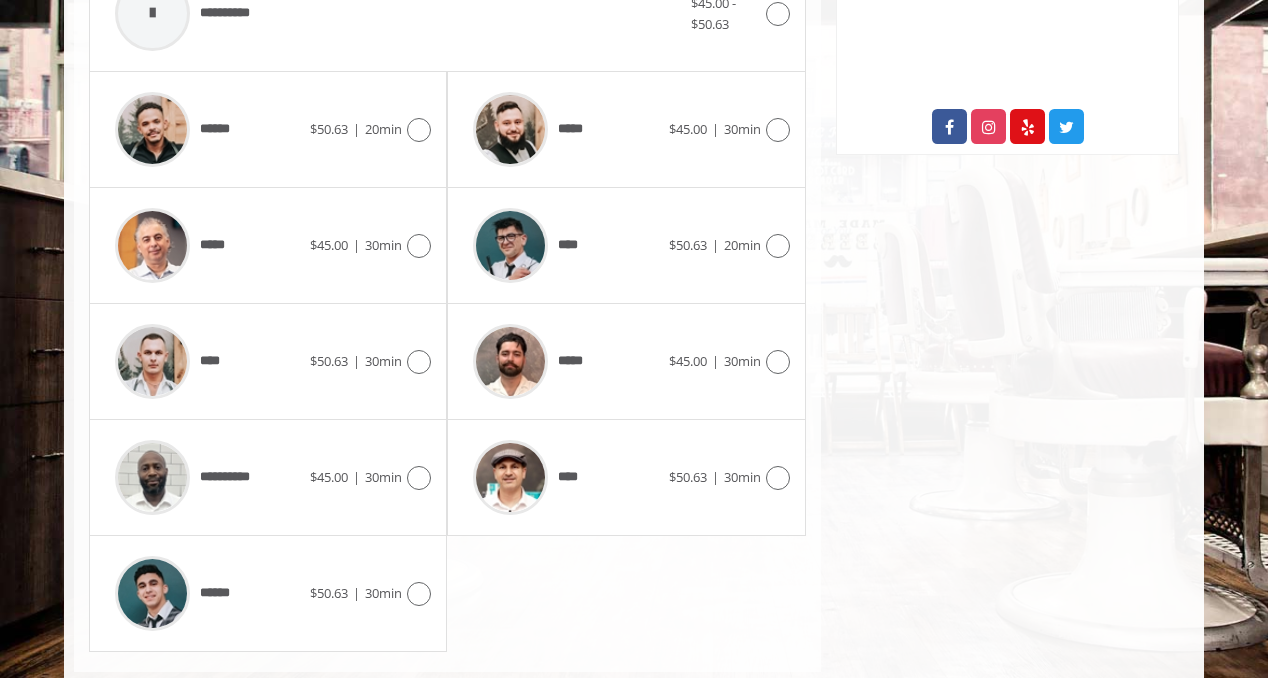 scroll, scrollTop: 844, scrollLeft: 0, axis: vertical 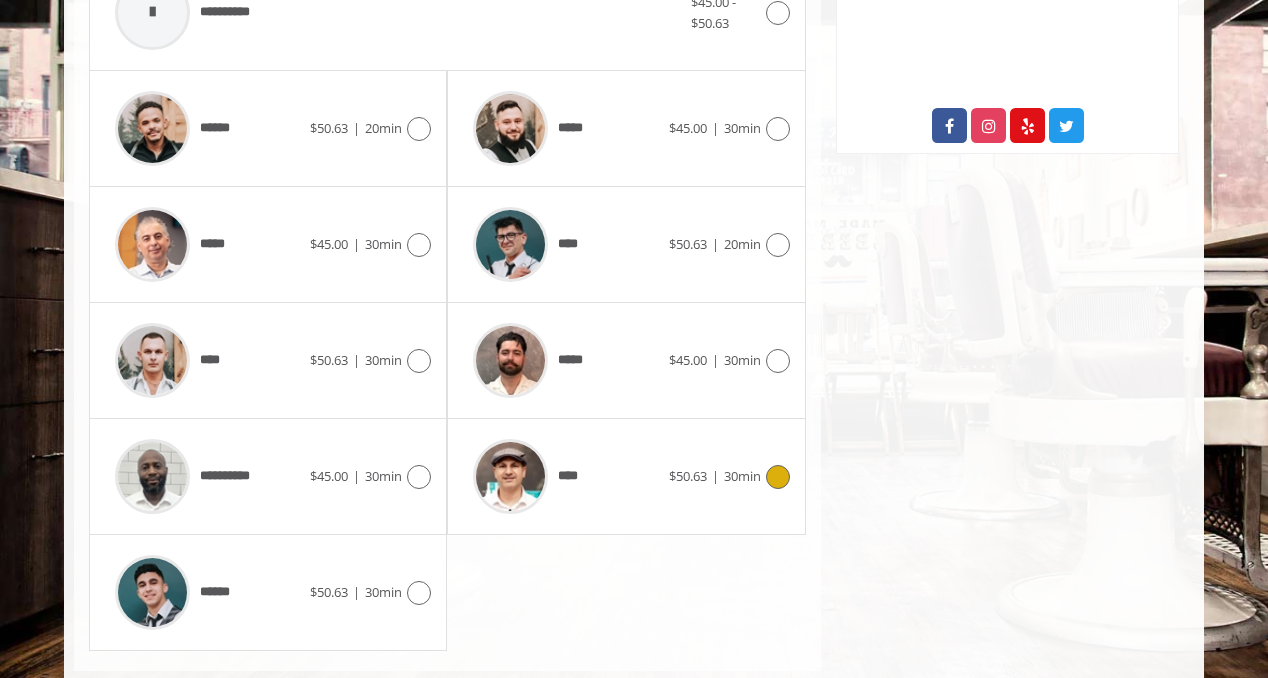 click at bounding box center (778, 477) 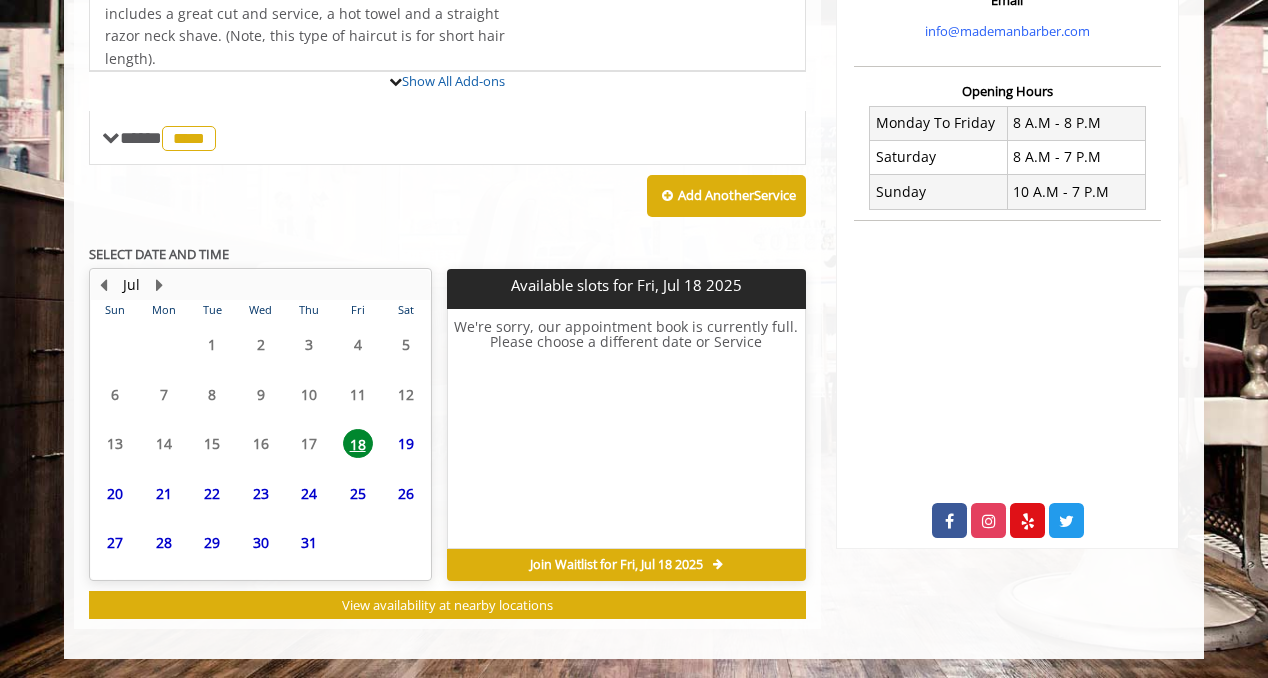 scroll, scrollTop: 633, scrollLeft: 0, axis: vertical 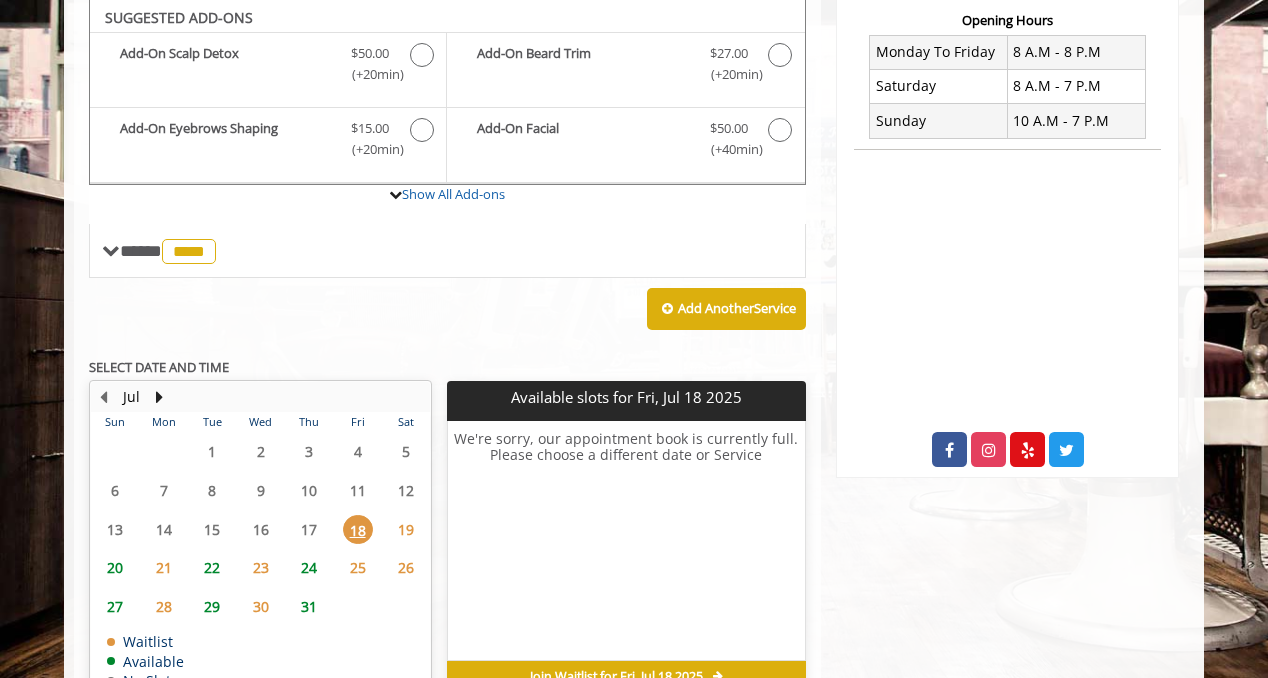 click on "20" 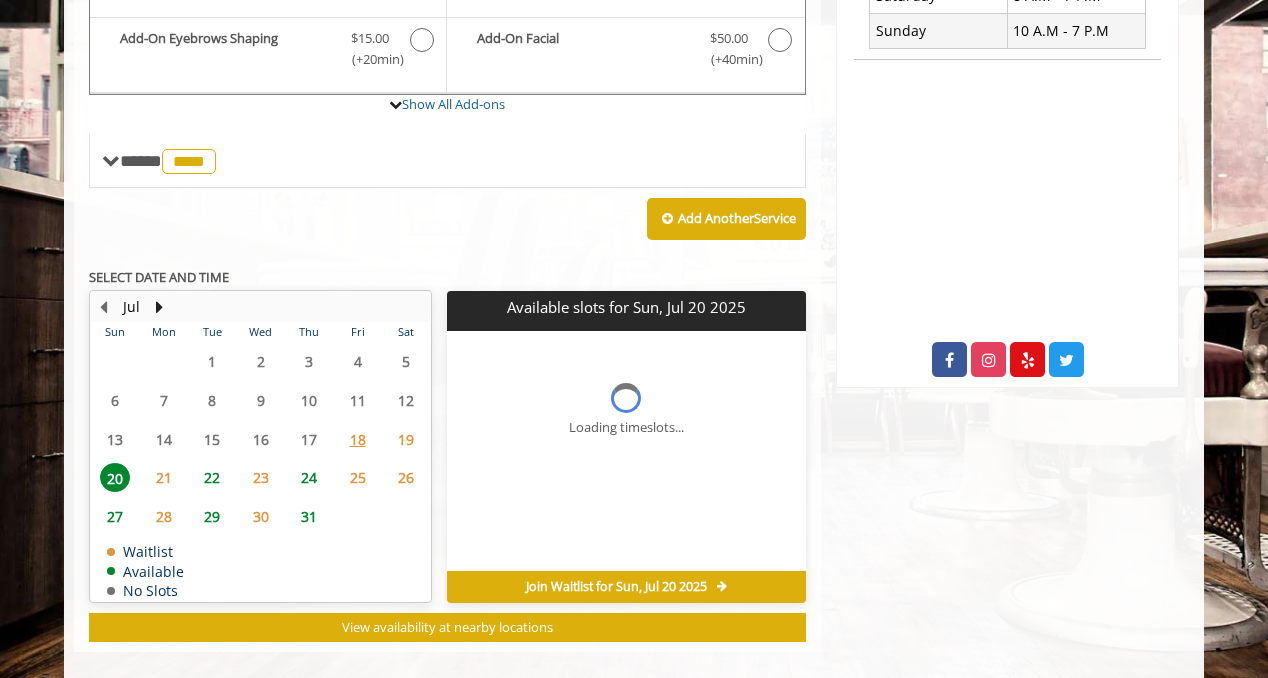 scroll, scrollTop: 633, scrollLeft: 0, axis: vertical 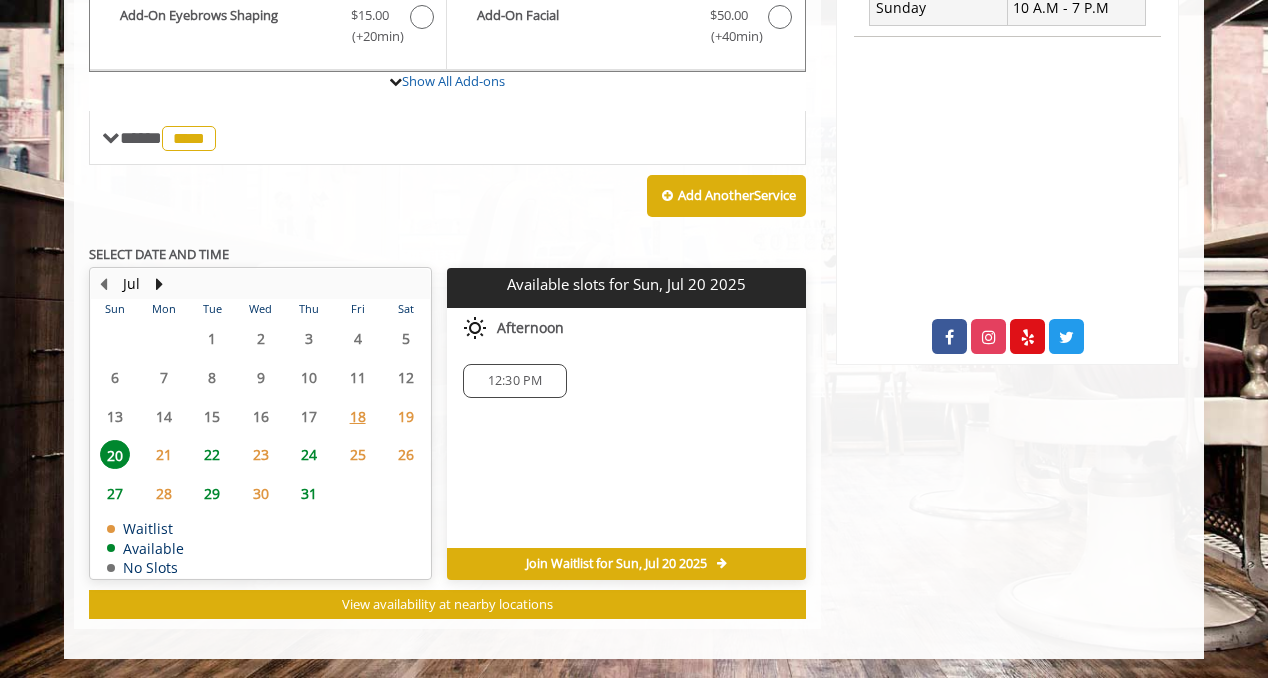click on "12:30 PM" 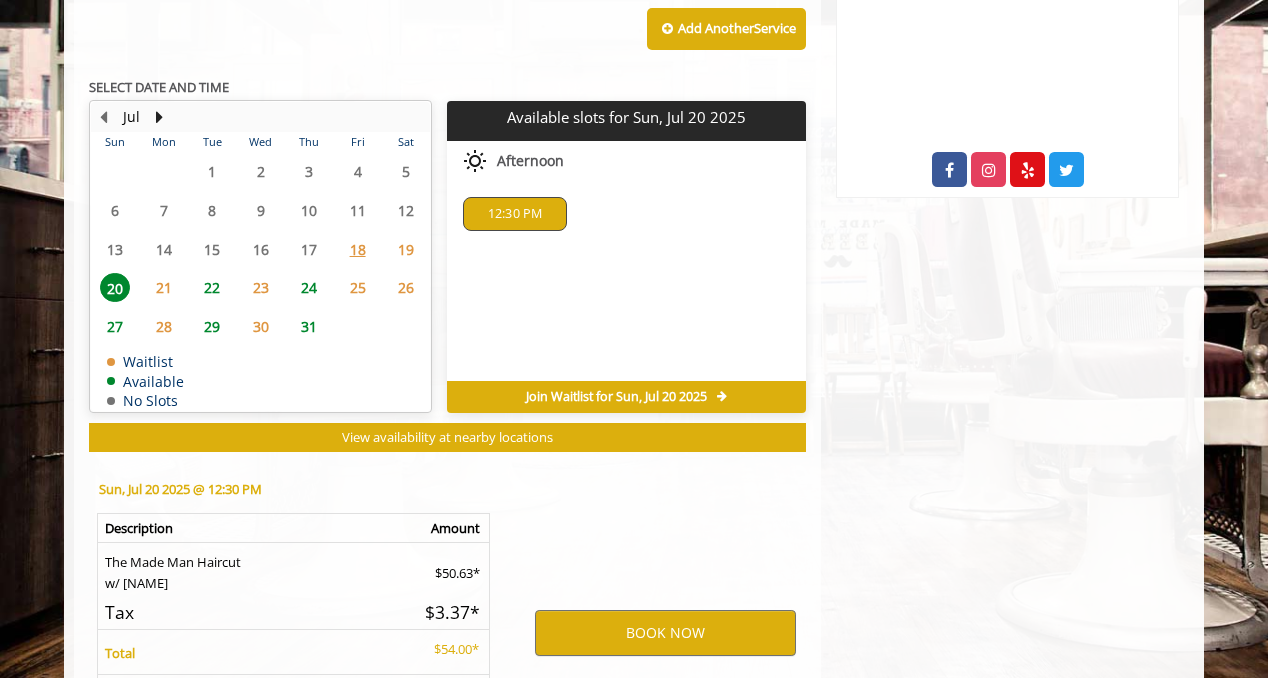 scroll, scrollTop: 994, scrollLeft: 0, axis: vertical 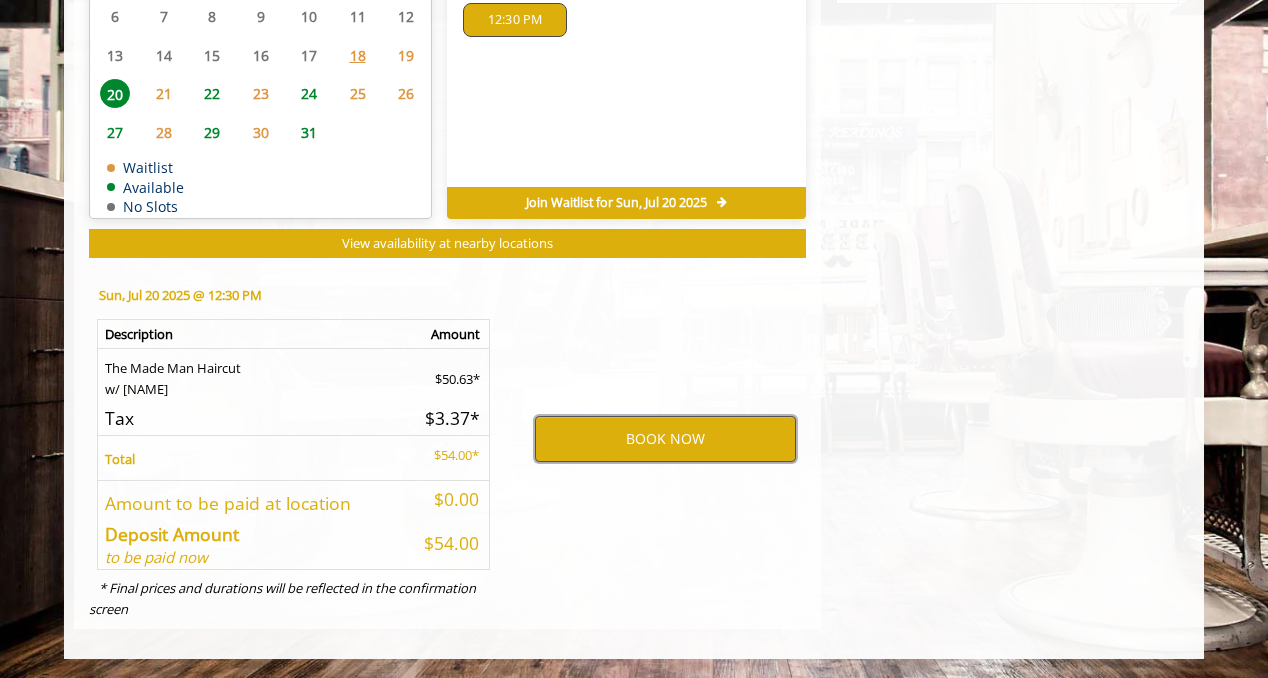 click on "BOOK NOW" at bounding box center (665, 439) 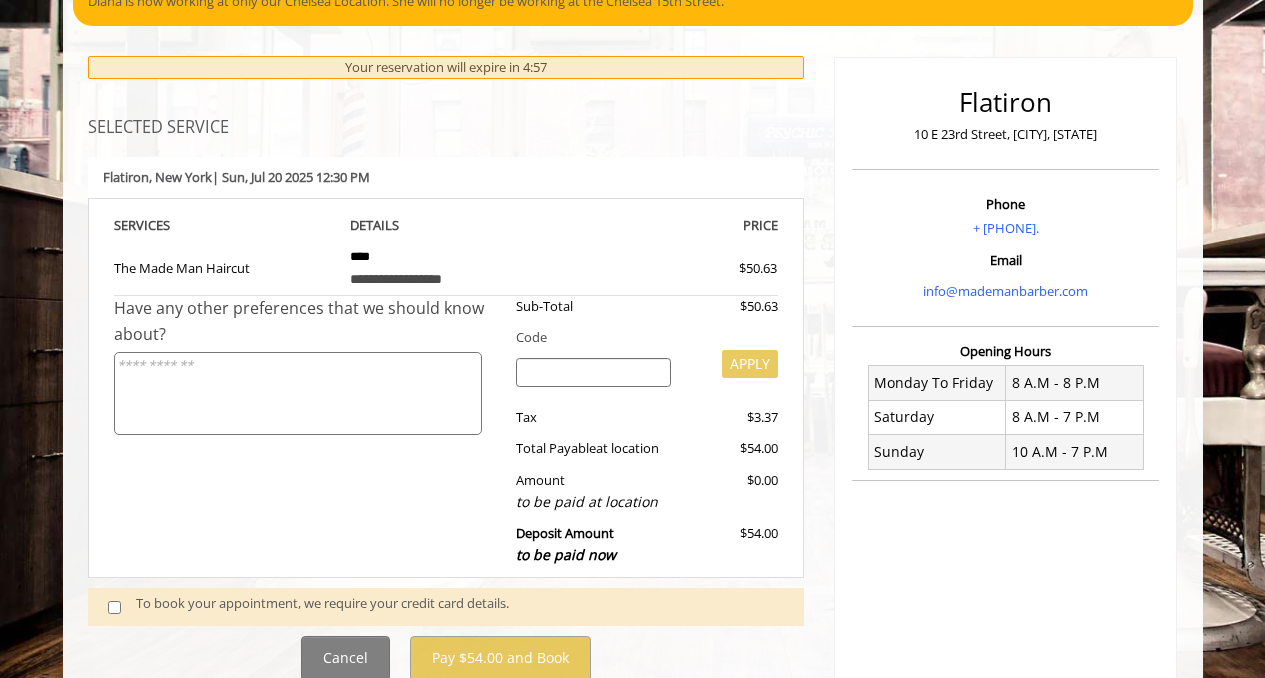 scroll, scrollTop: 217, scrollLeft: 0, axis: vertical 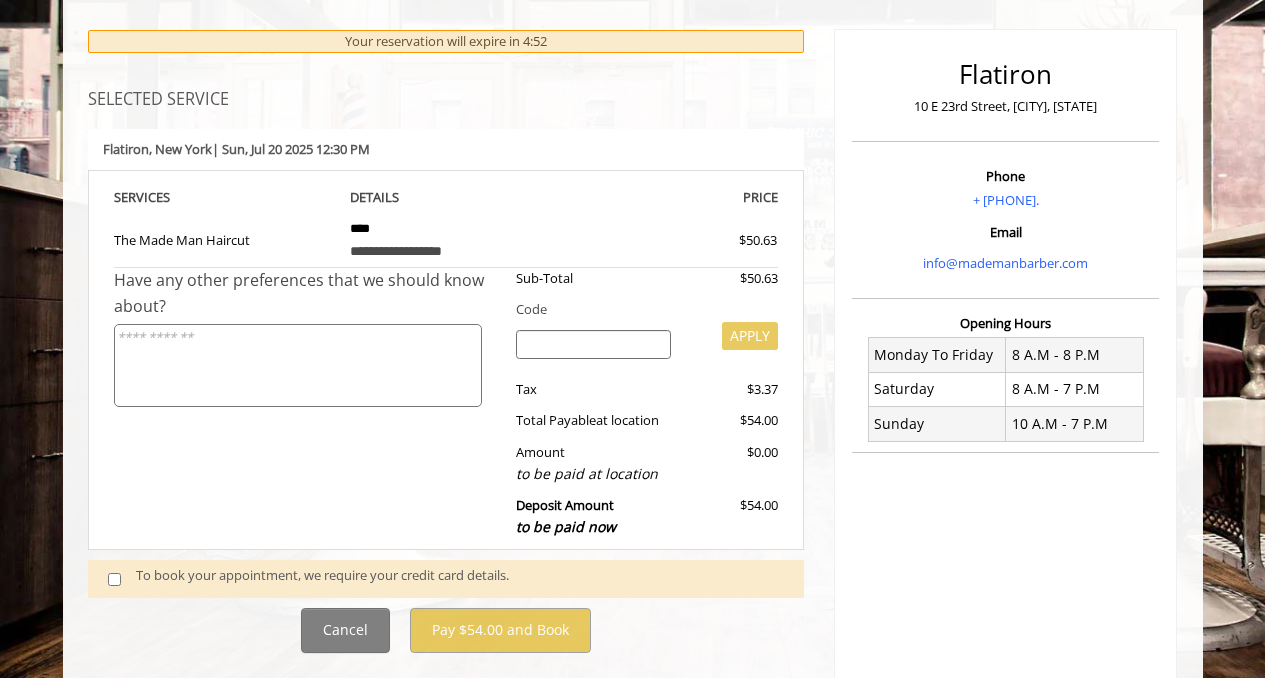 click at bounding box center [298, 365] 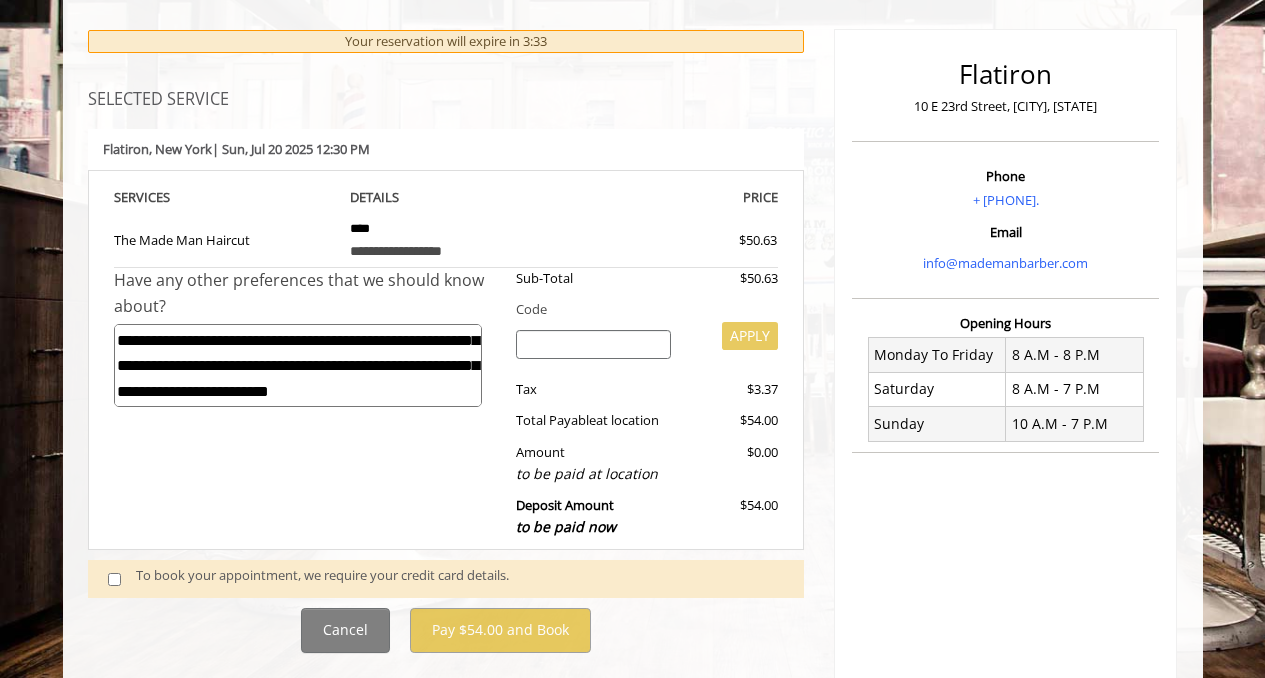 scroll, scrollTop: 98, scrollLeft: 0, axis: vertical 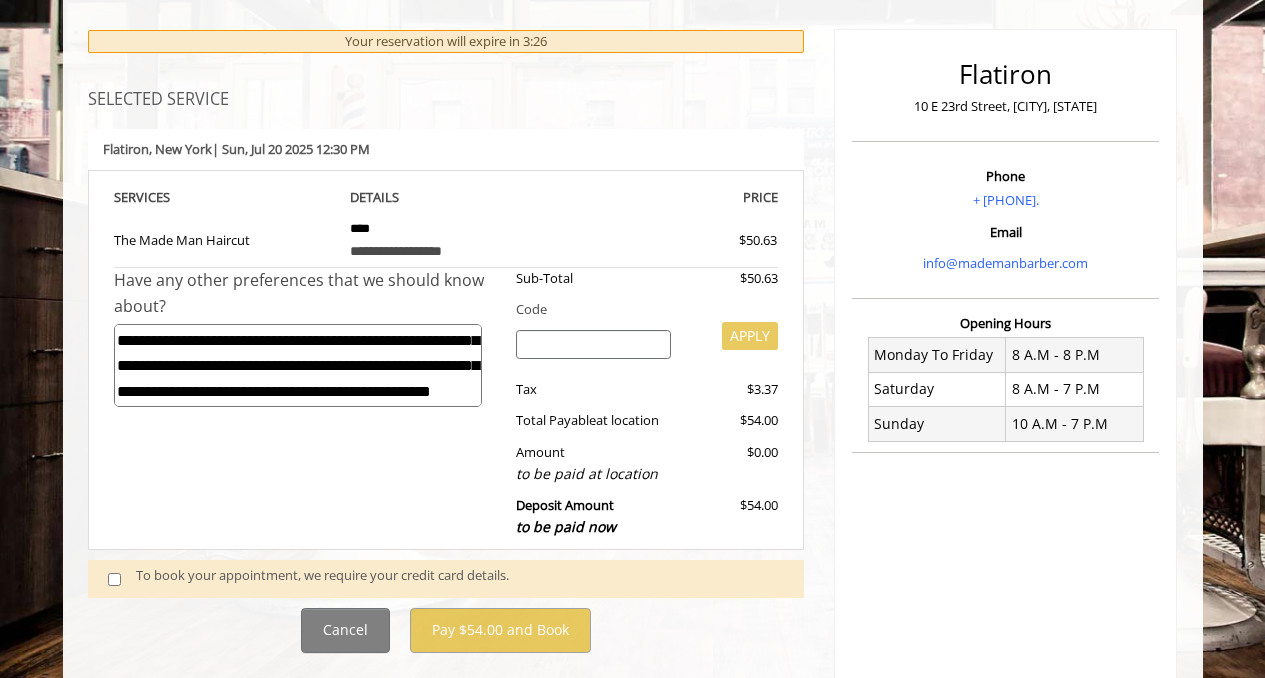type on "**********" 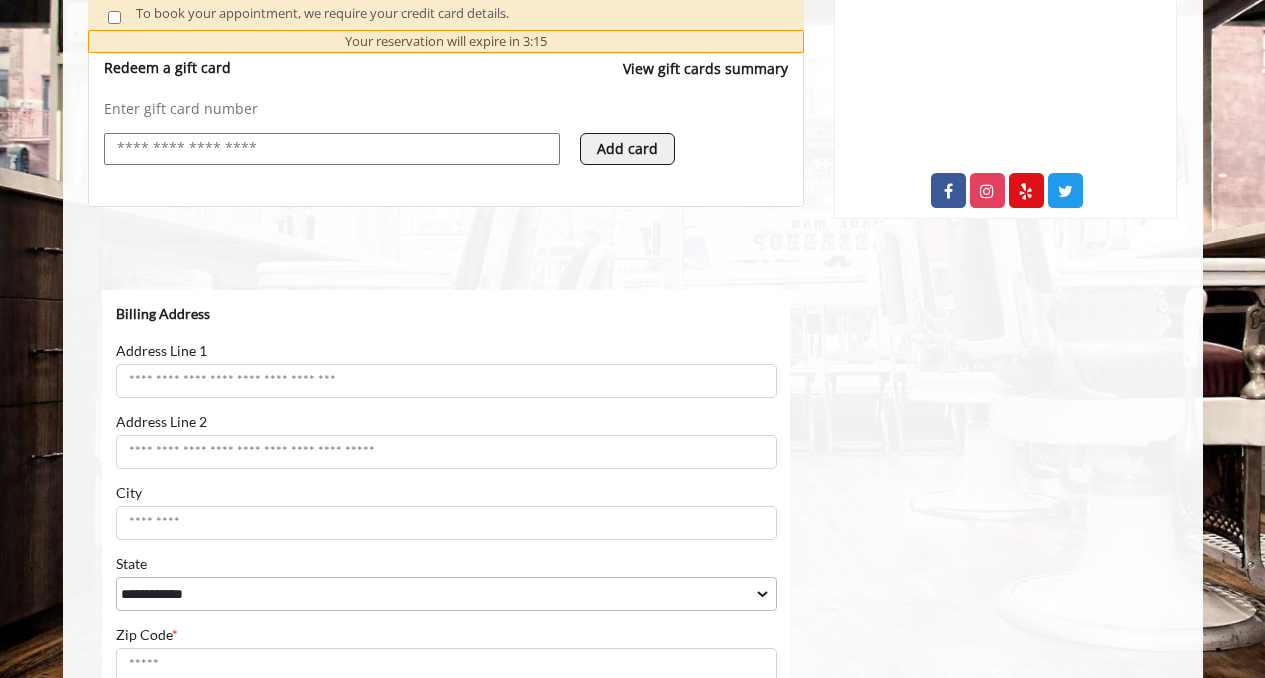 scroll, scrollTop: 739, scrollLeft: 0, axis: vertical 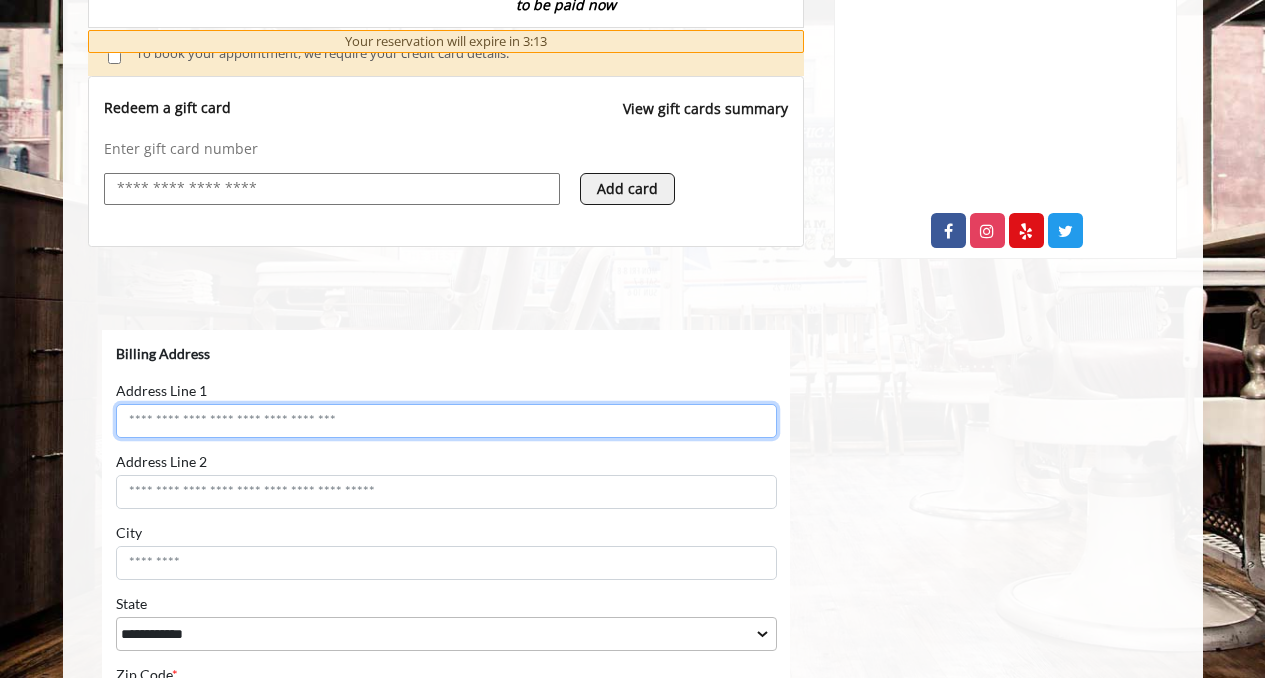 click on "Address Line 1" at bounding box center (445, 421) 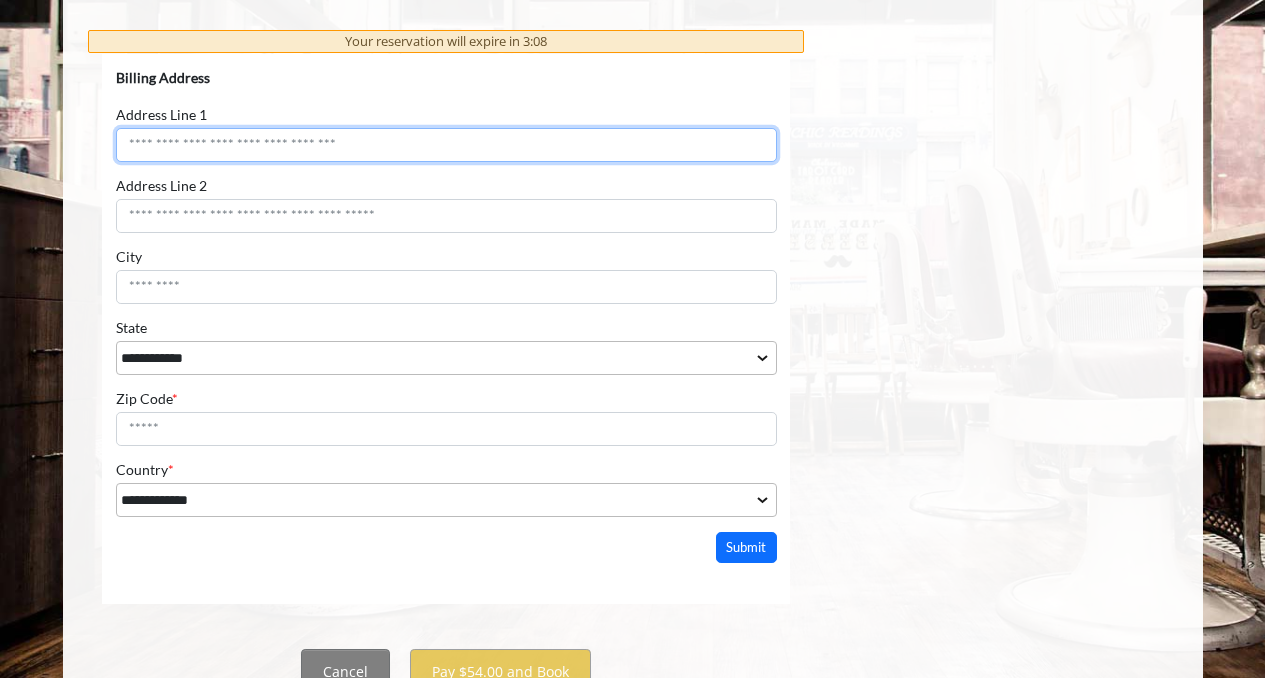 scroll, scrollTop: 1014, scrollLeft: 0, axis: vertical 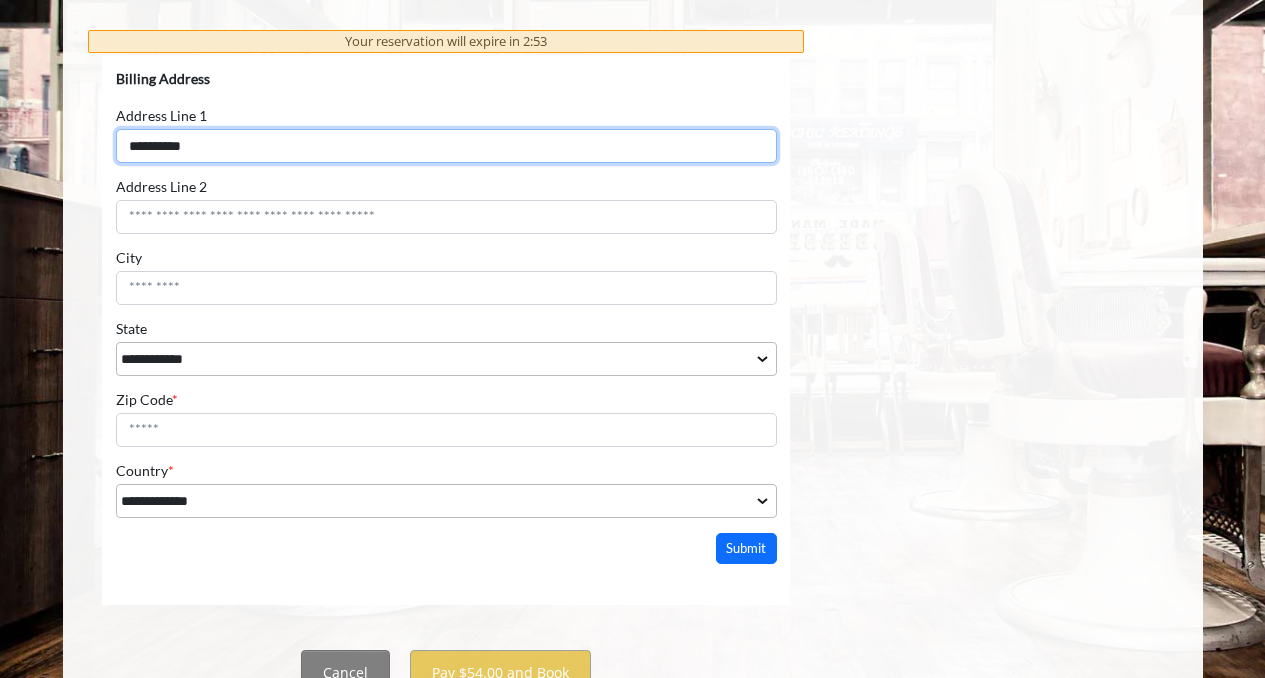 type on "**********" 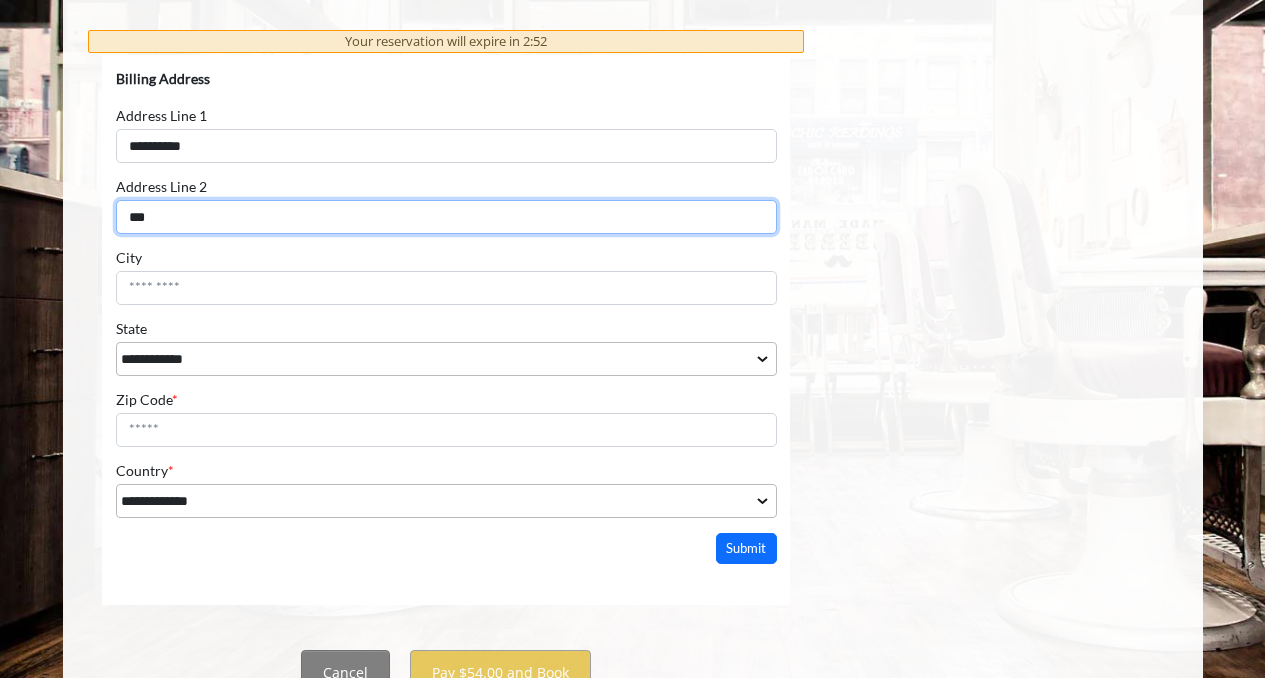type on "***" 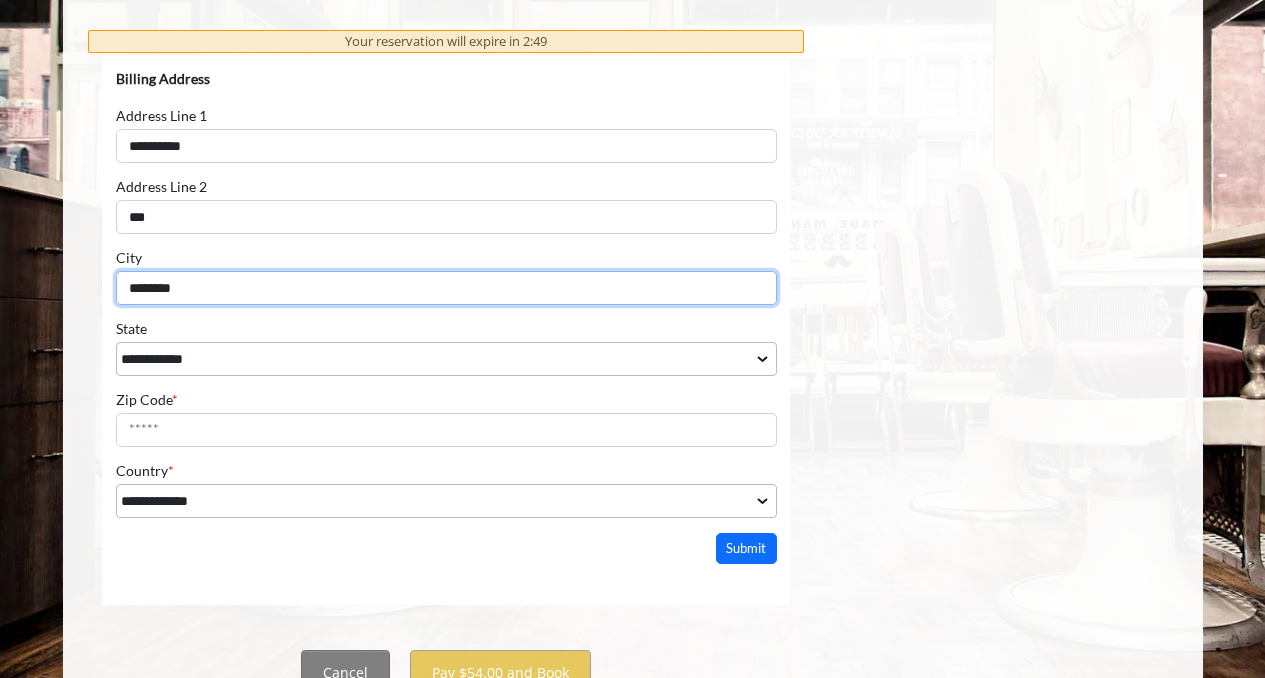 type on "********" 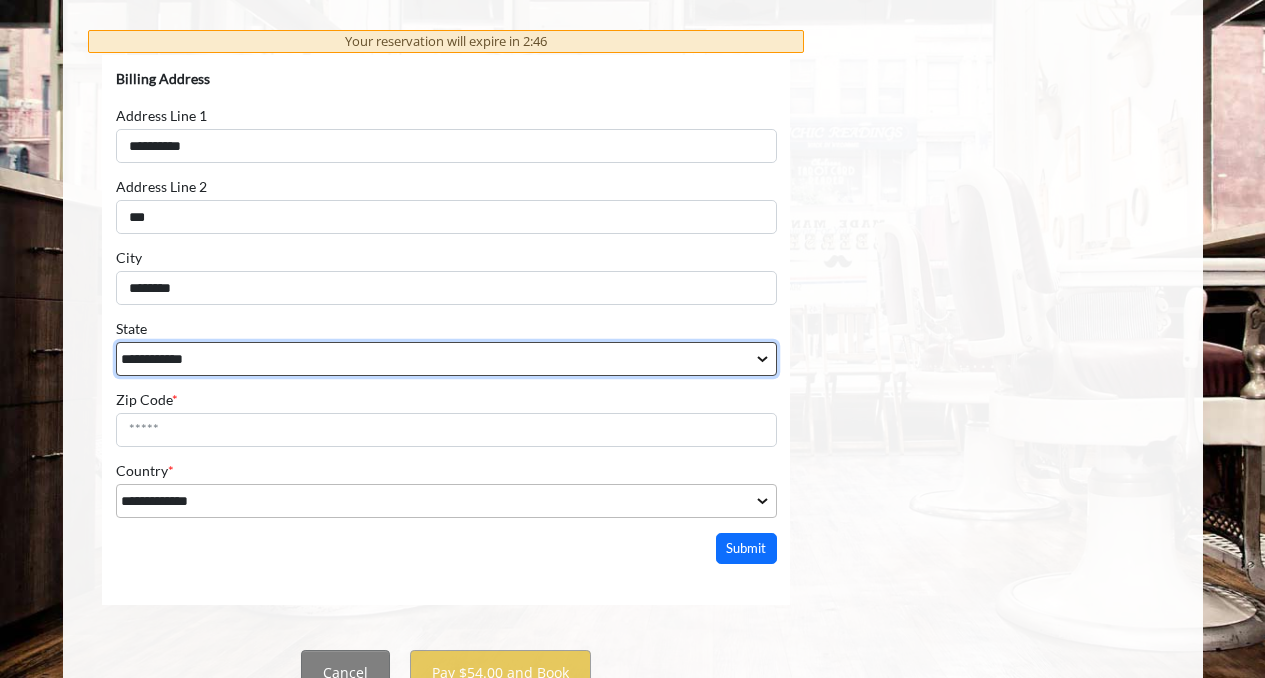 select on "**" 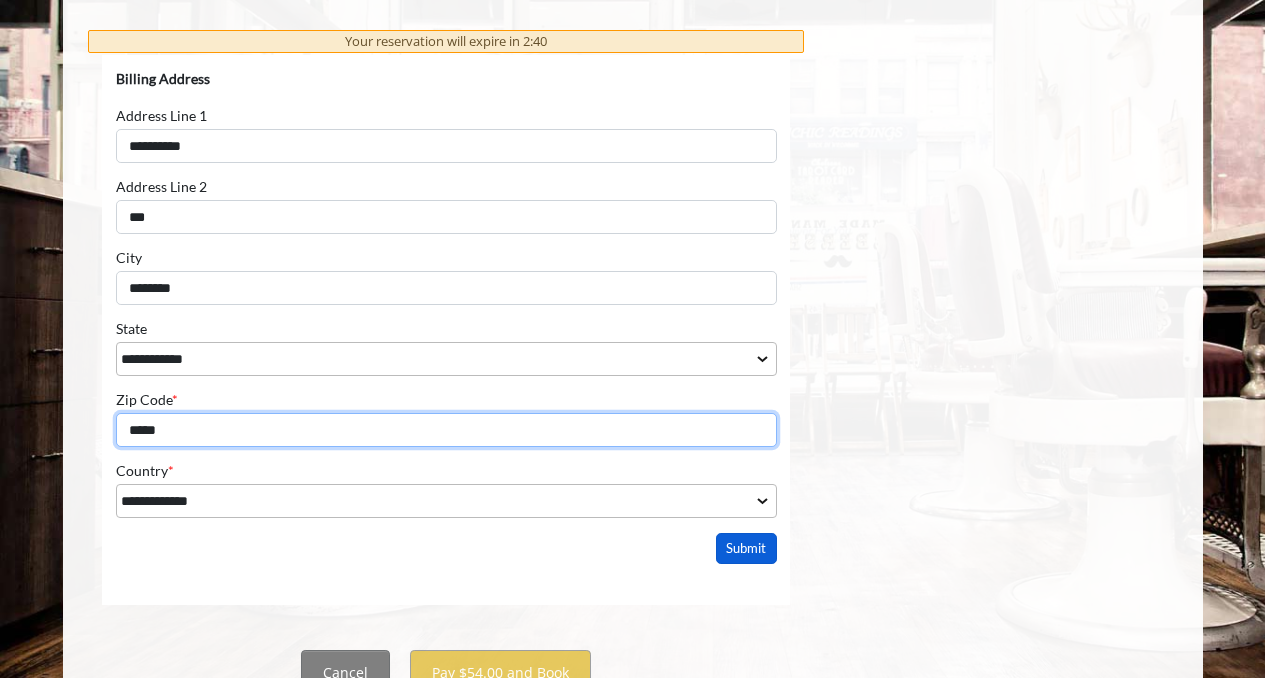 type on "*****" 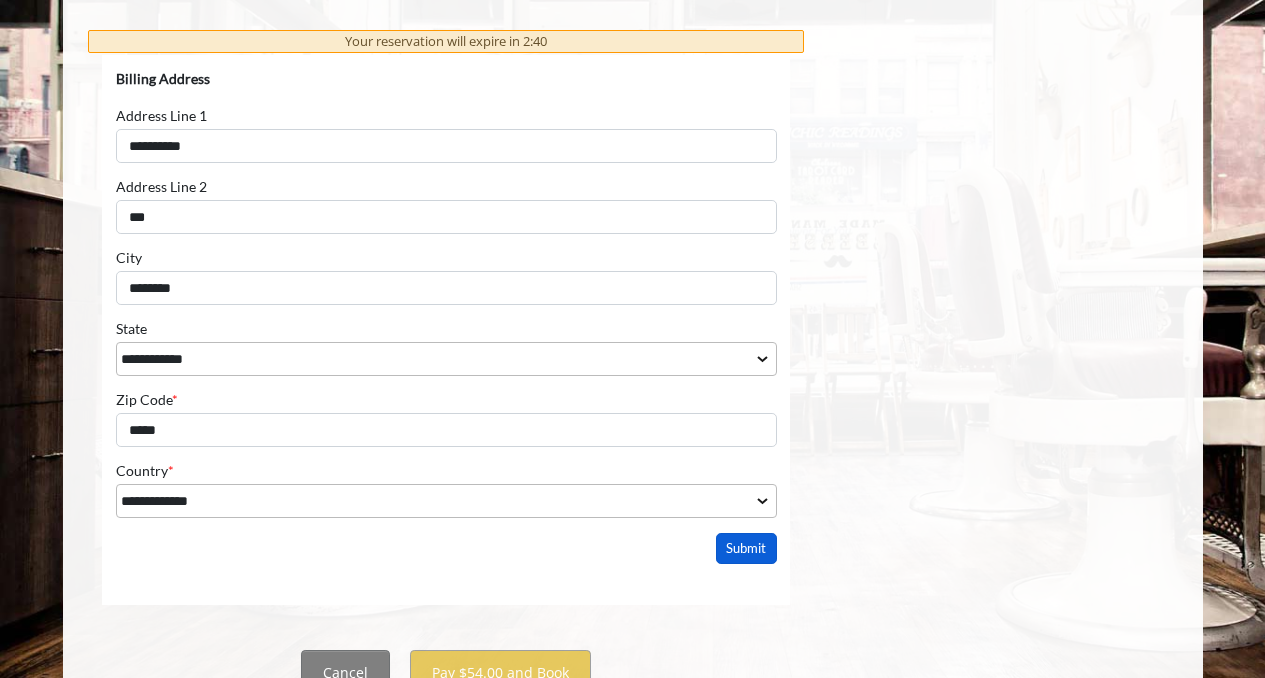click on "Submit" at bounding box center [746, 548] 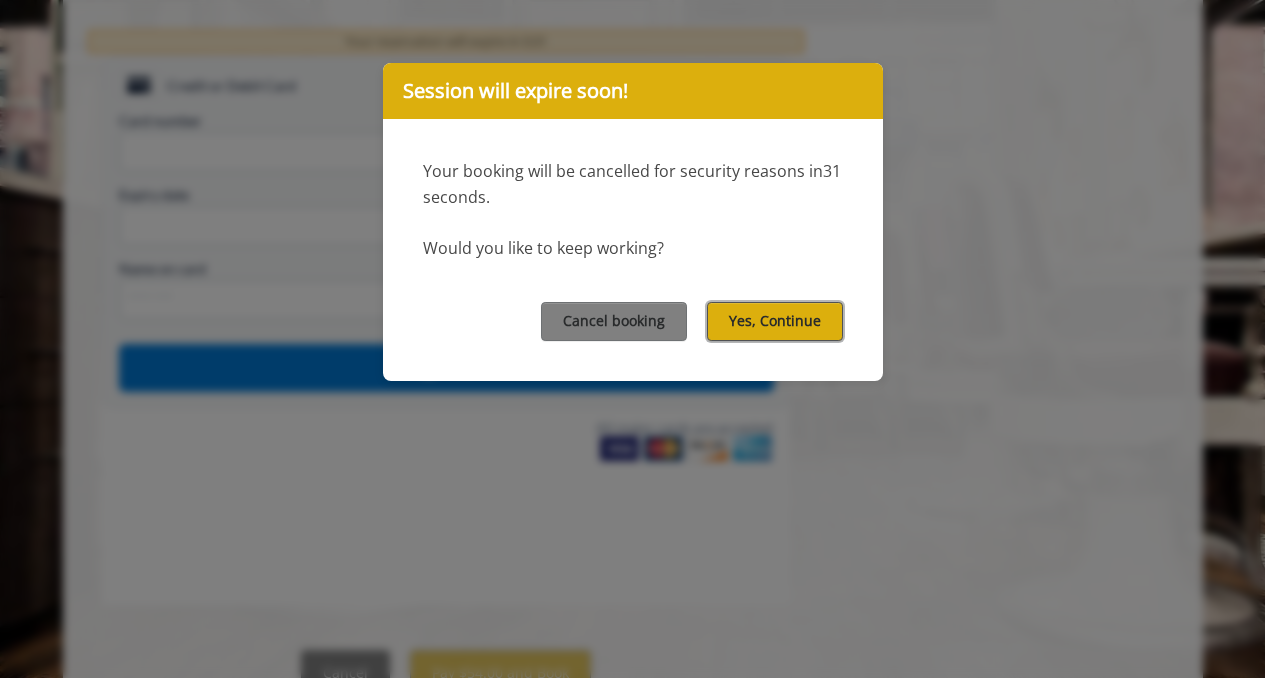 click on "Yes, Continue" at bounding box center (775, 321) 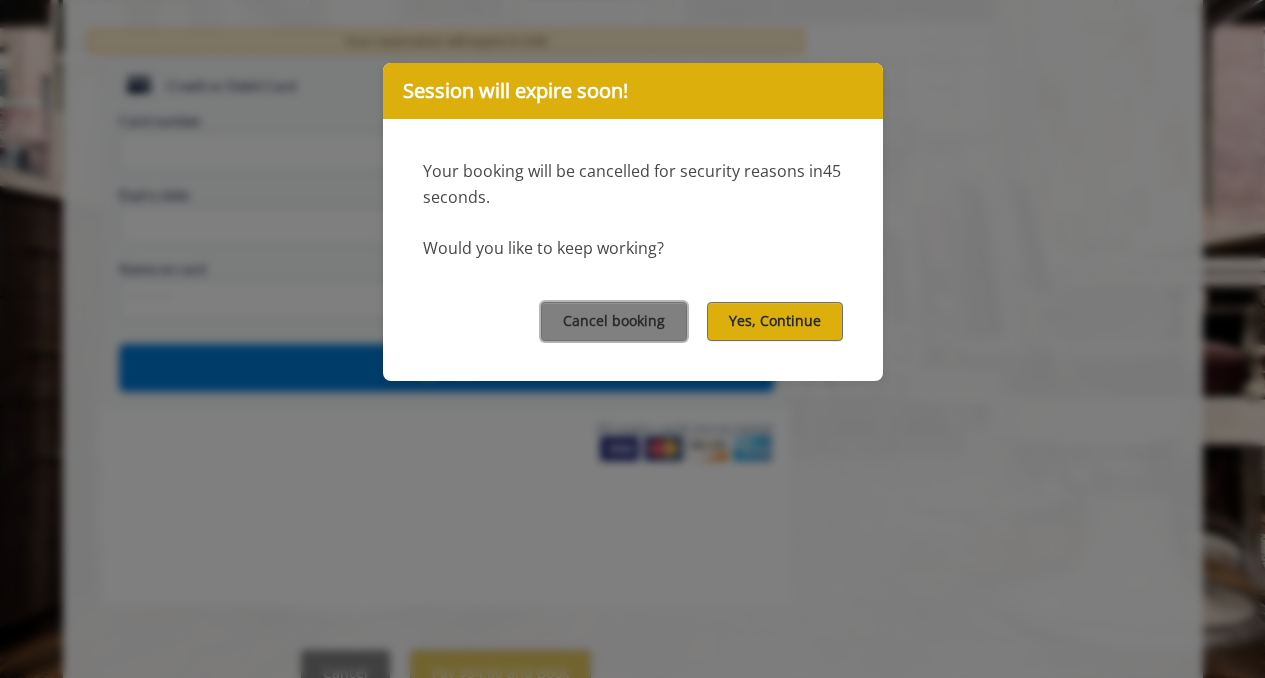 type 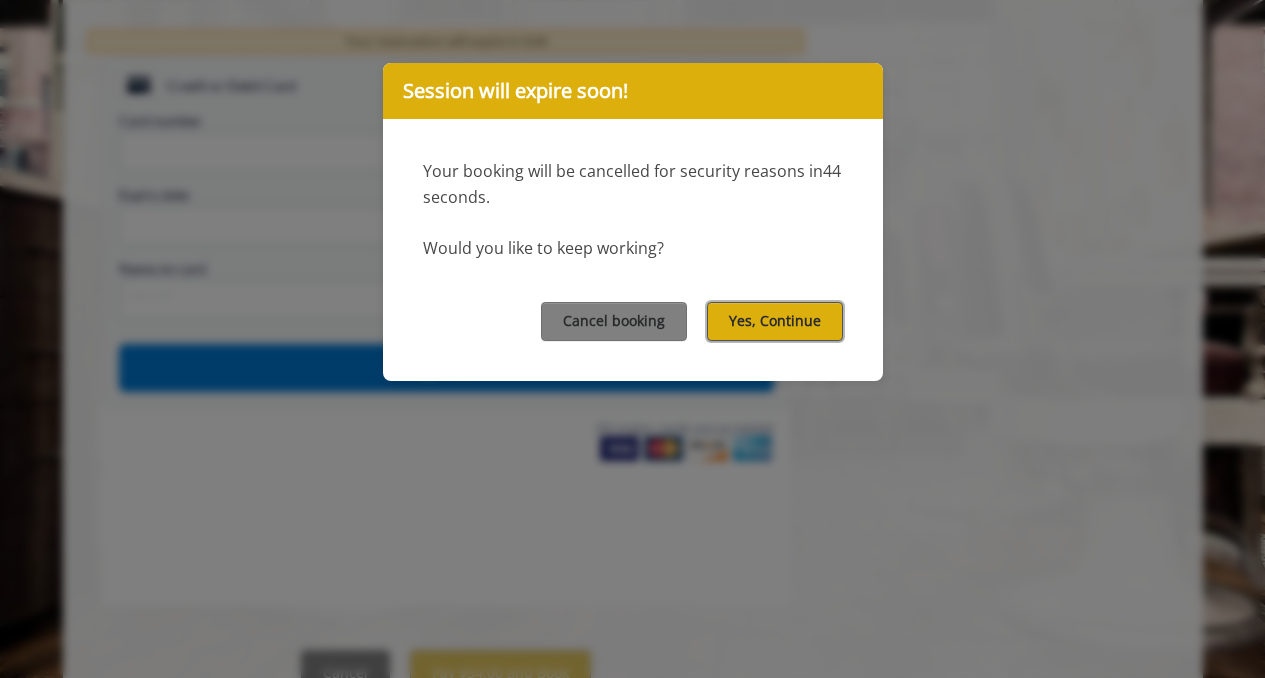 click on "Yes, Continue" at bounding box center (775, 321) 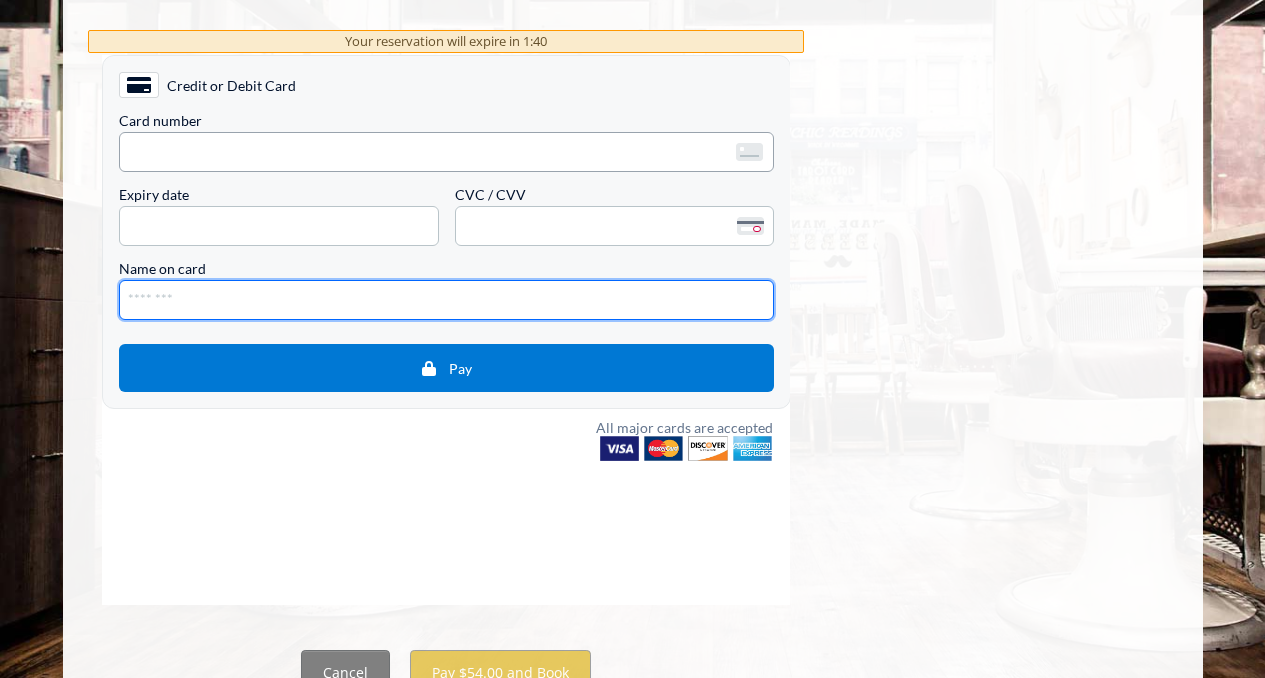 type on "**********" 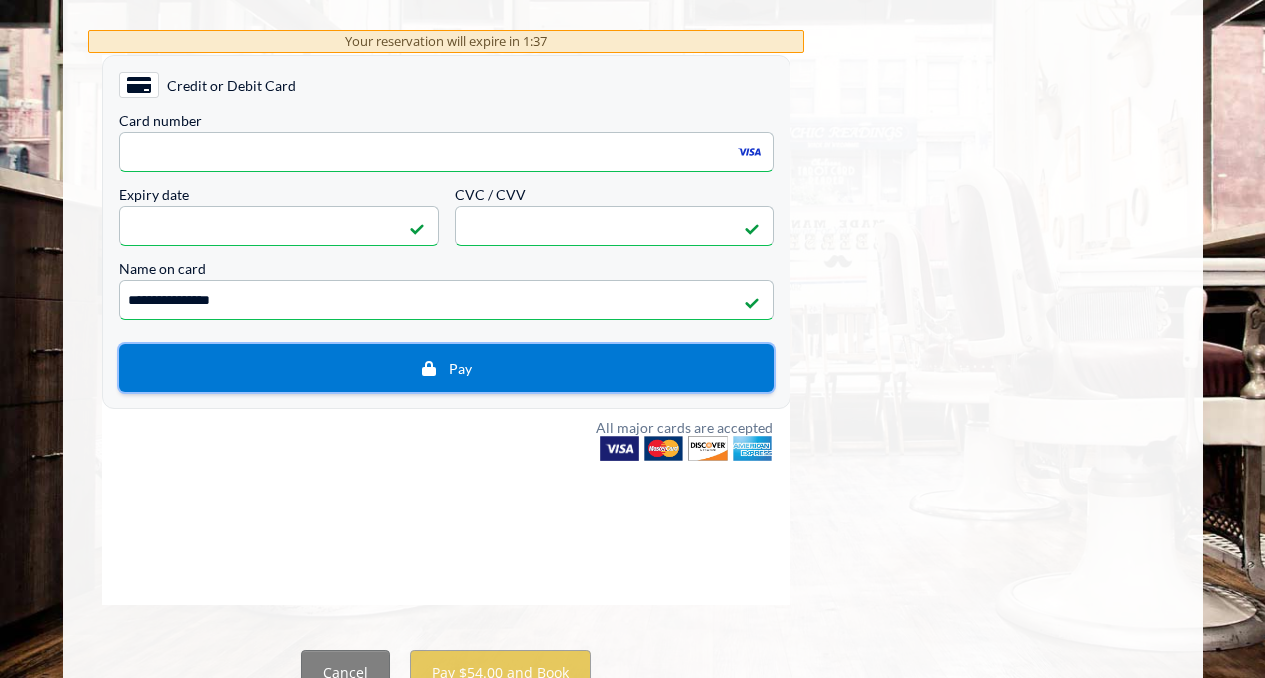 click on "Pay" at bounding box center [445, 368] 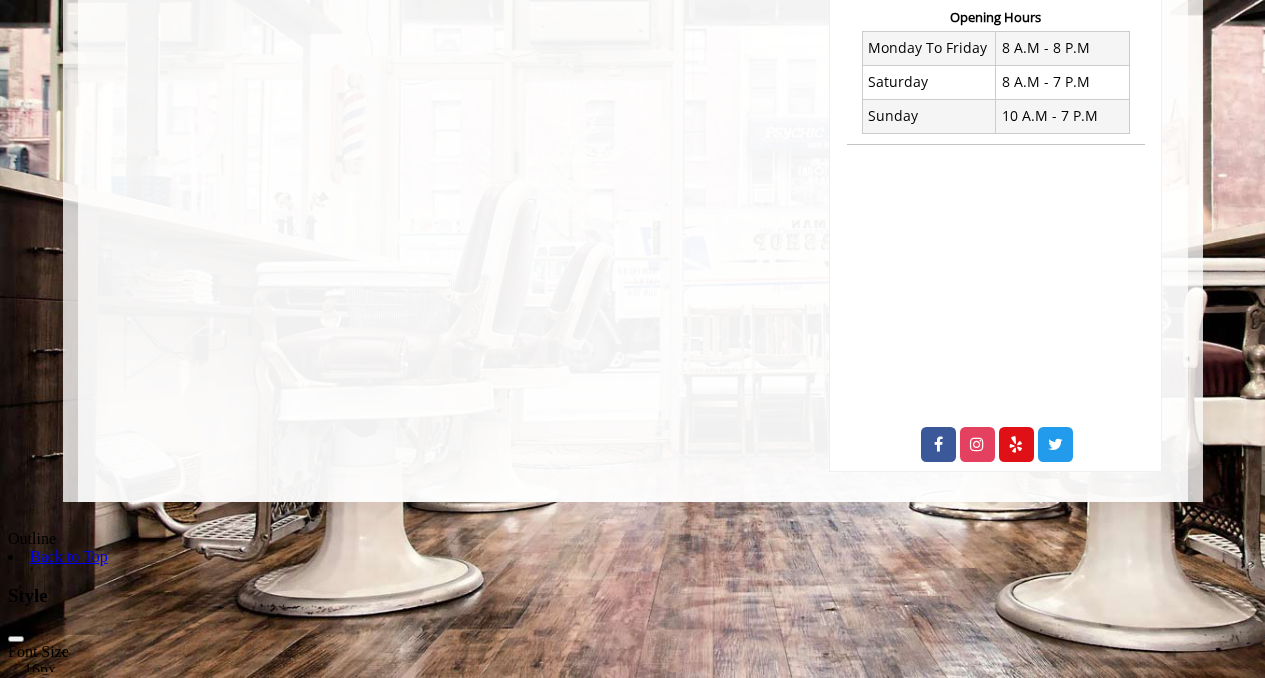 scroll, scrollTop: 0, scrollLeft: 0, axis: both 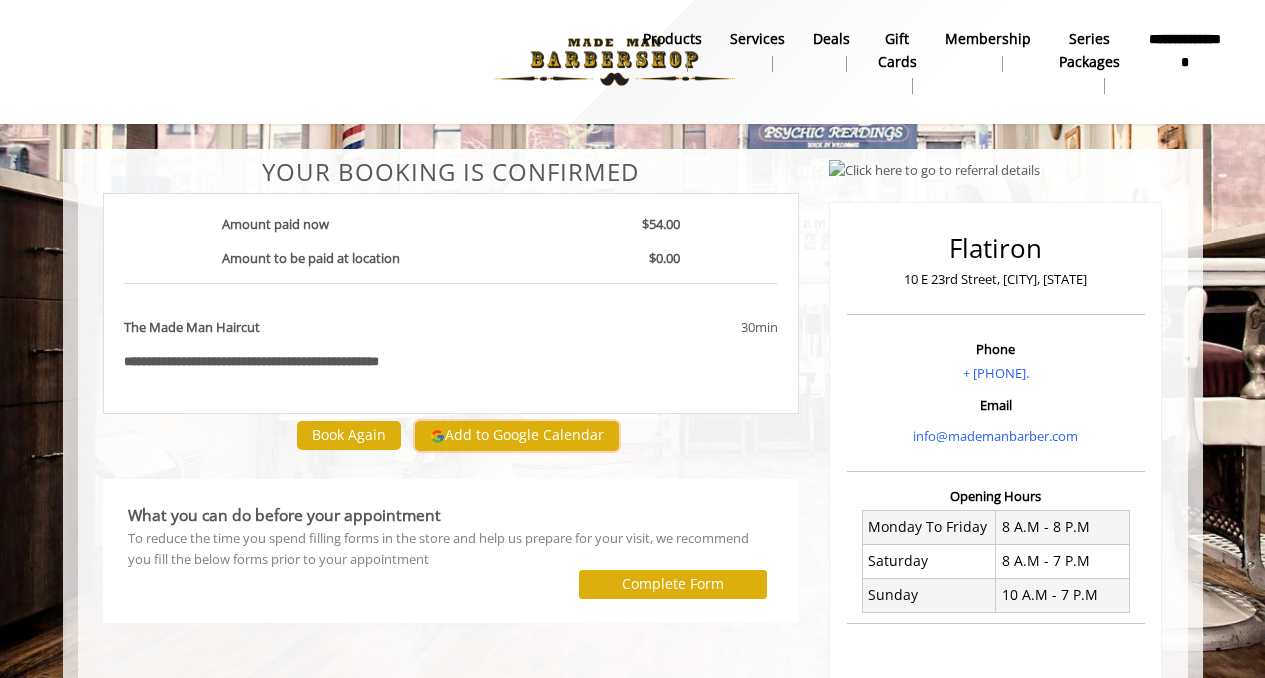 click on "Add to Google Calendar" at bounding box center (517, 436) 